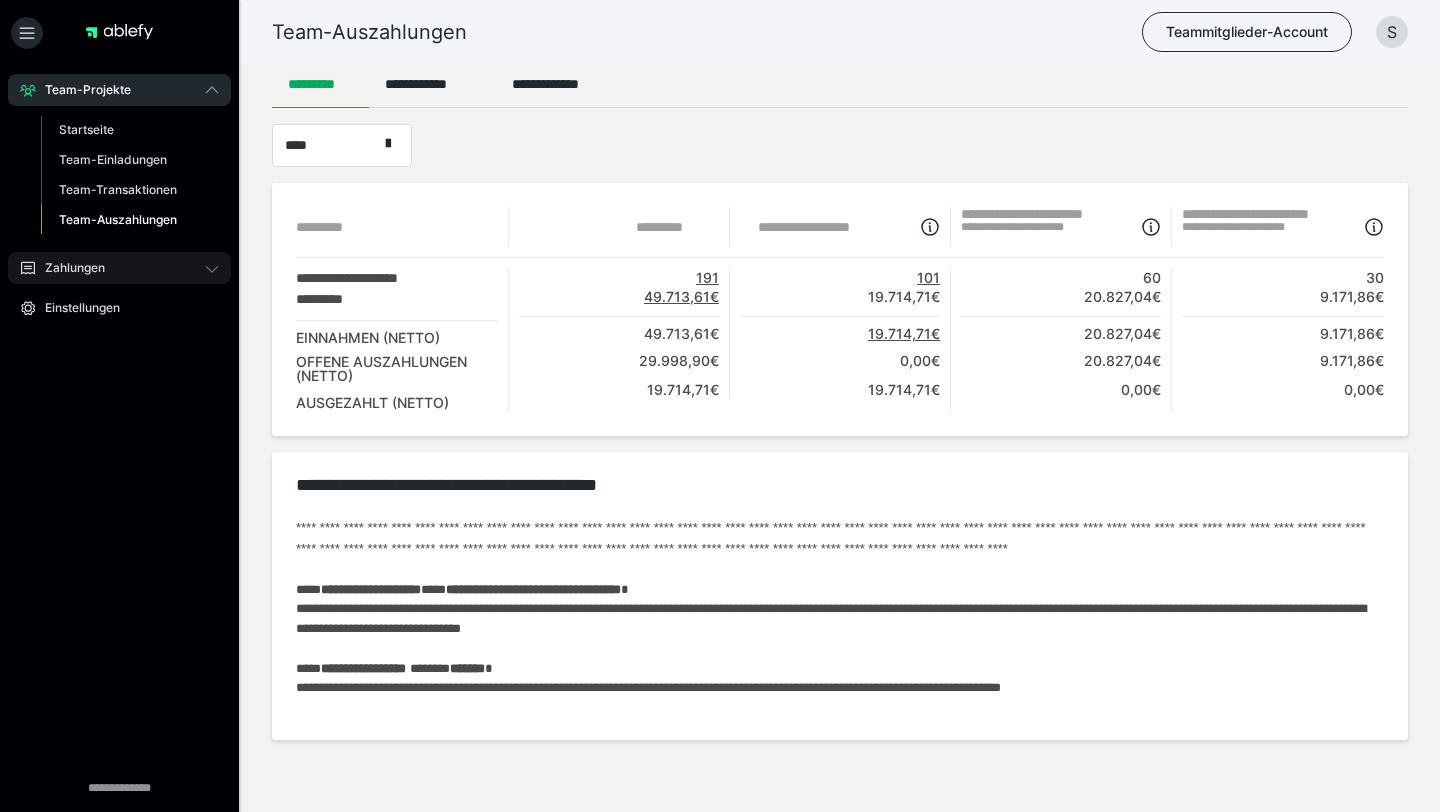 scroll, scrollTop: 0, scrollLeft: 0, axis: both 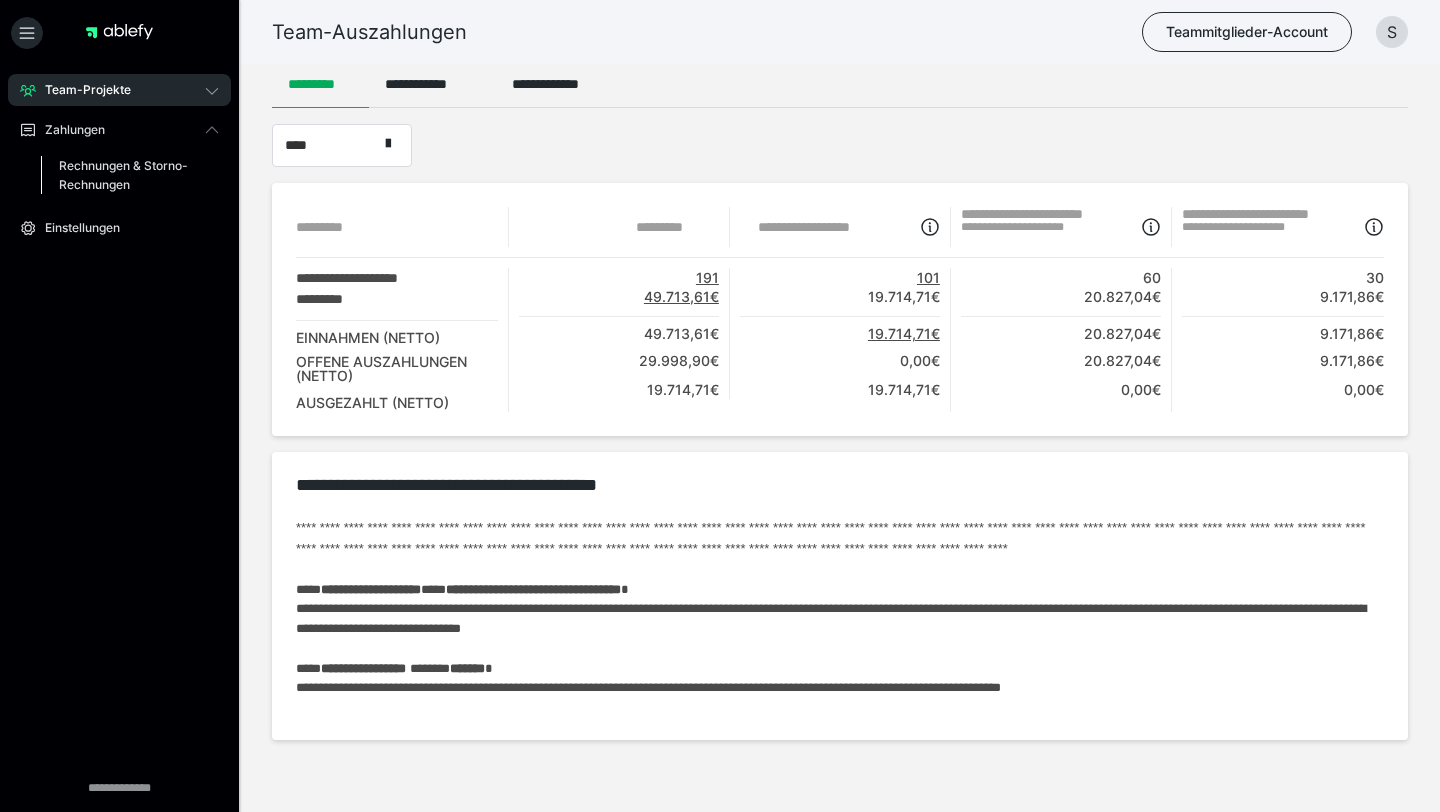 click on "Rechnungen & Storno-Rechnungen" at bounding box center (126, 175) 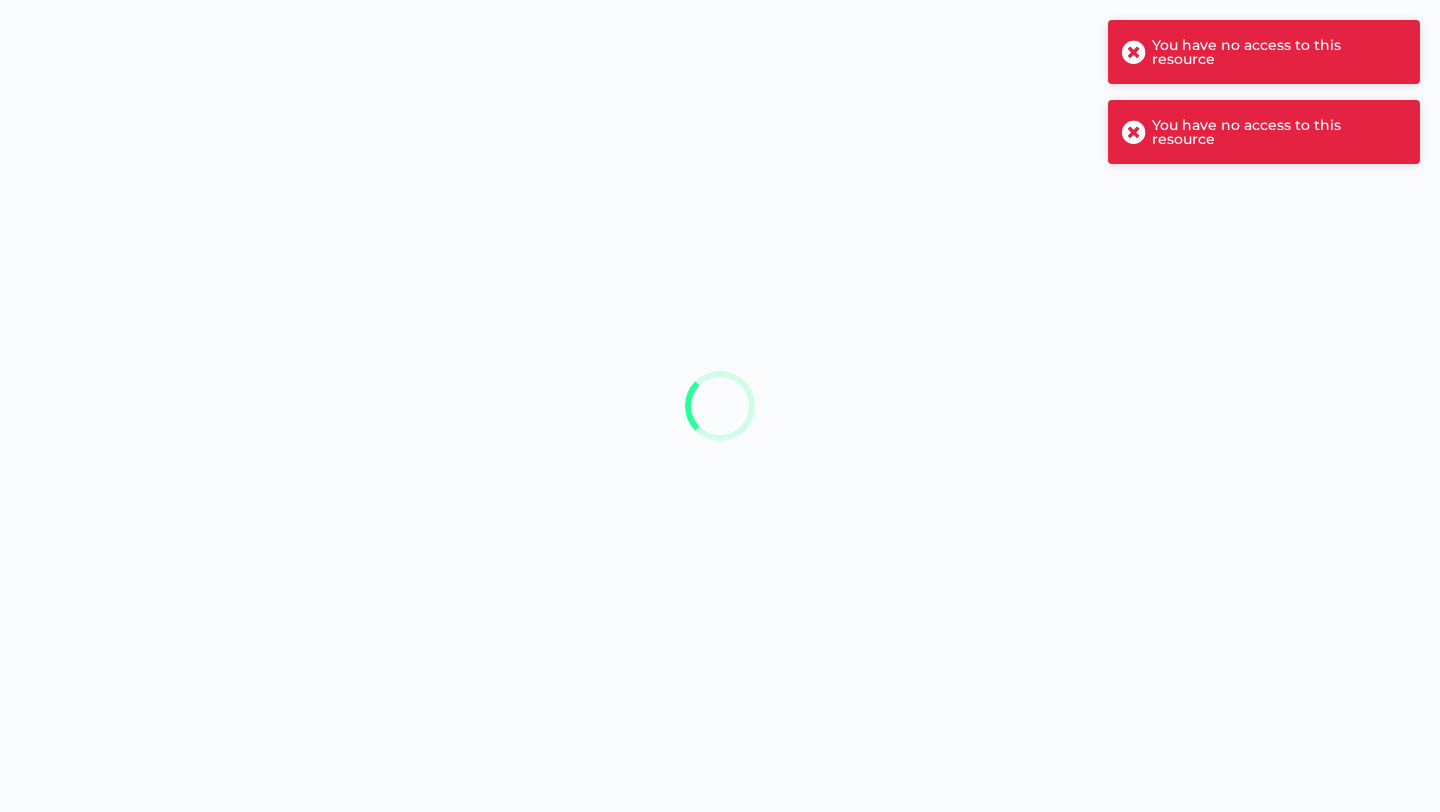 scroll, scrollTop: 0, scrollLeft: 0, axis: both 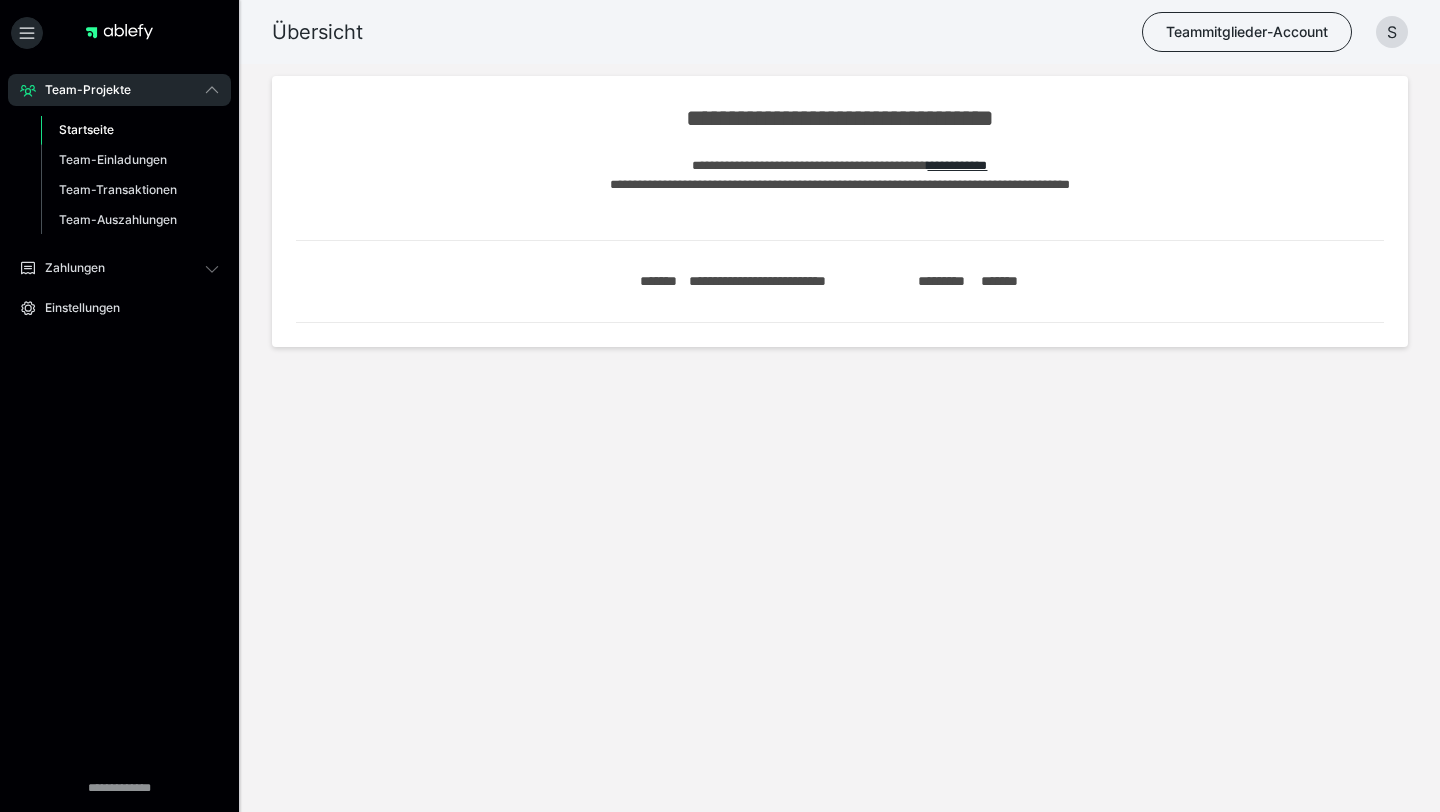 click on "Team-Projekte Startseite Team-Einladungen Team-Transaktionen Team-Auszahlungen Zahlungen Rechnungen & Storno-Rechnungen Einstellungen" at bounding box center (119, 259) 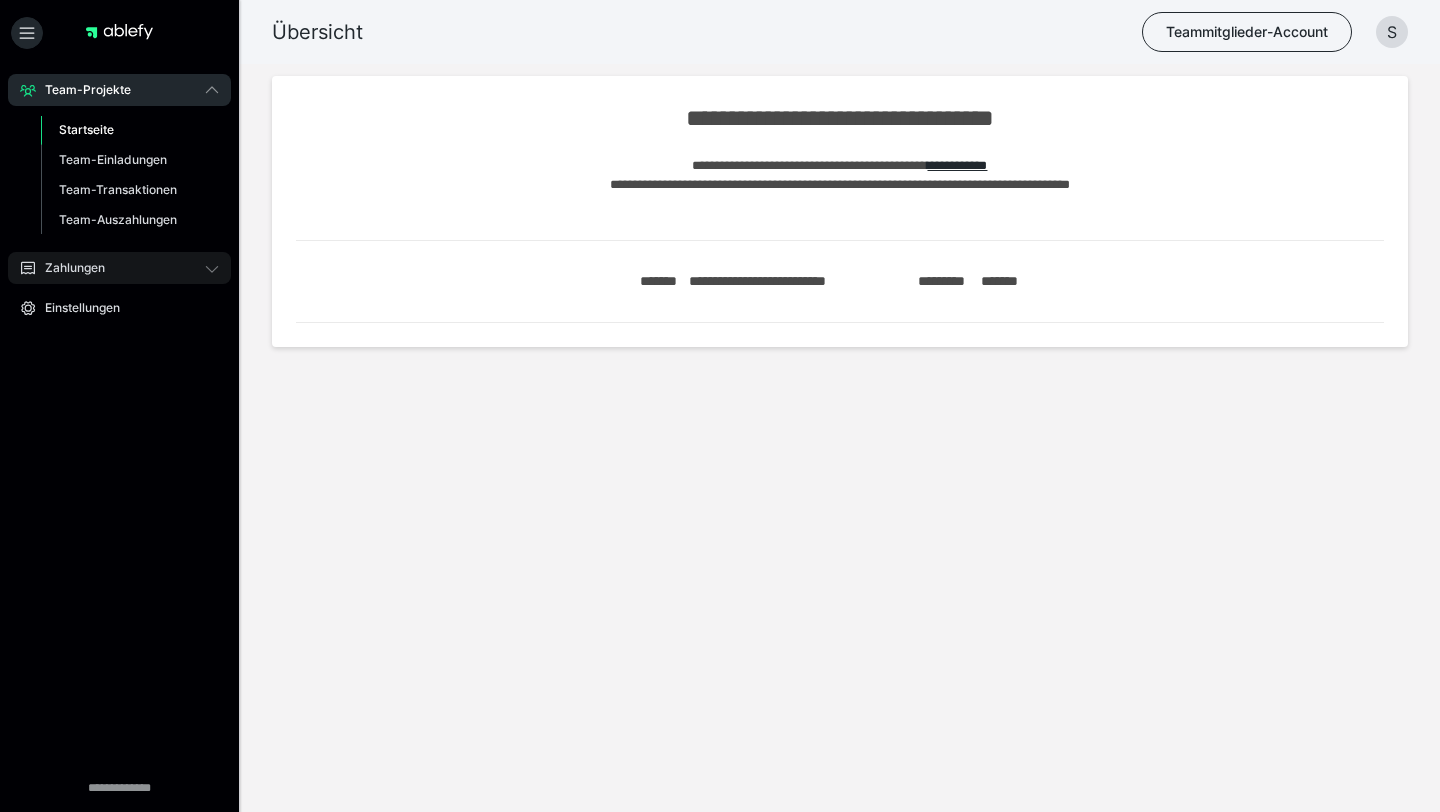 click on "Zahlungen" at bounding box center [119, 268] 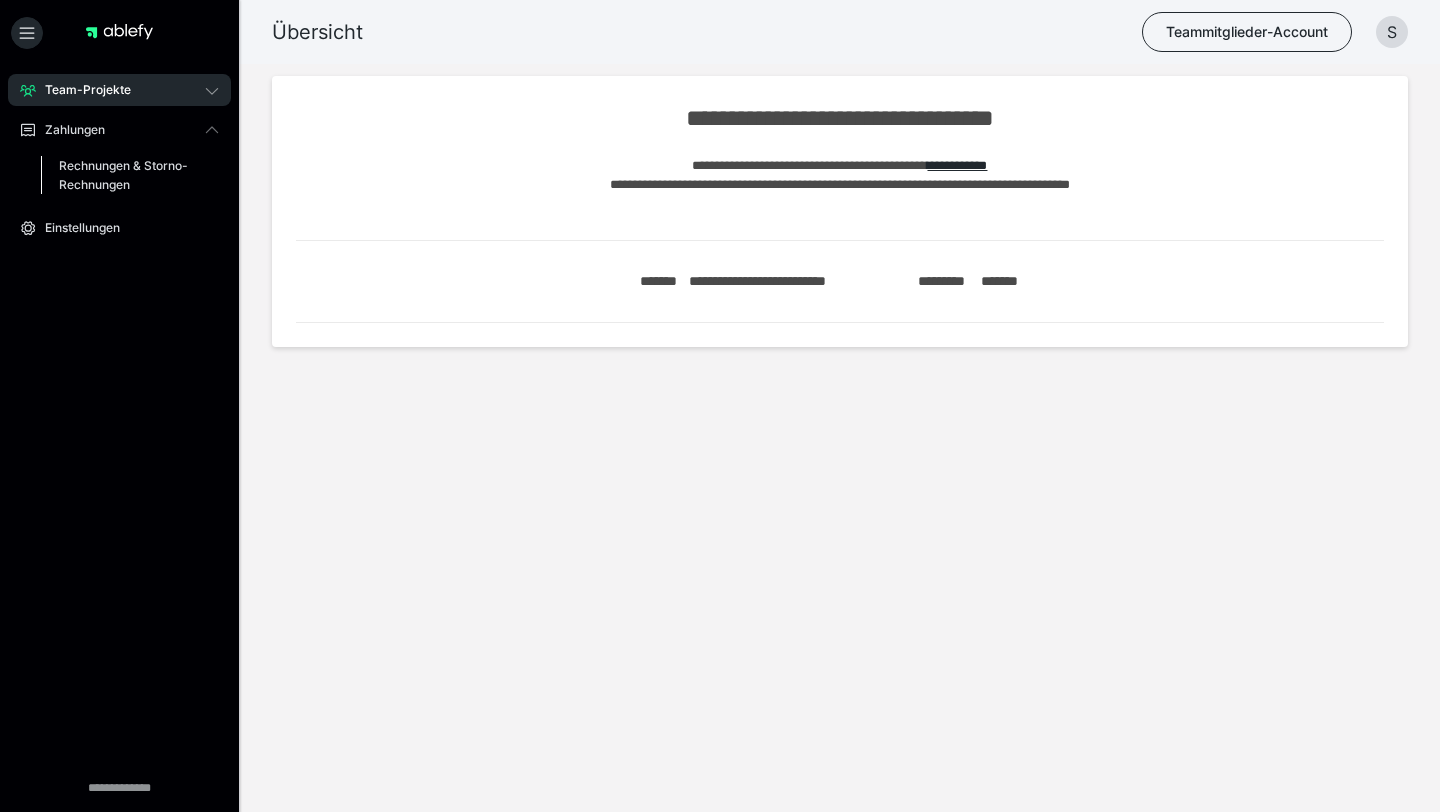 click on "Rechnungen & Storno-Rechnungen" at bounding box center (126, 175) 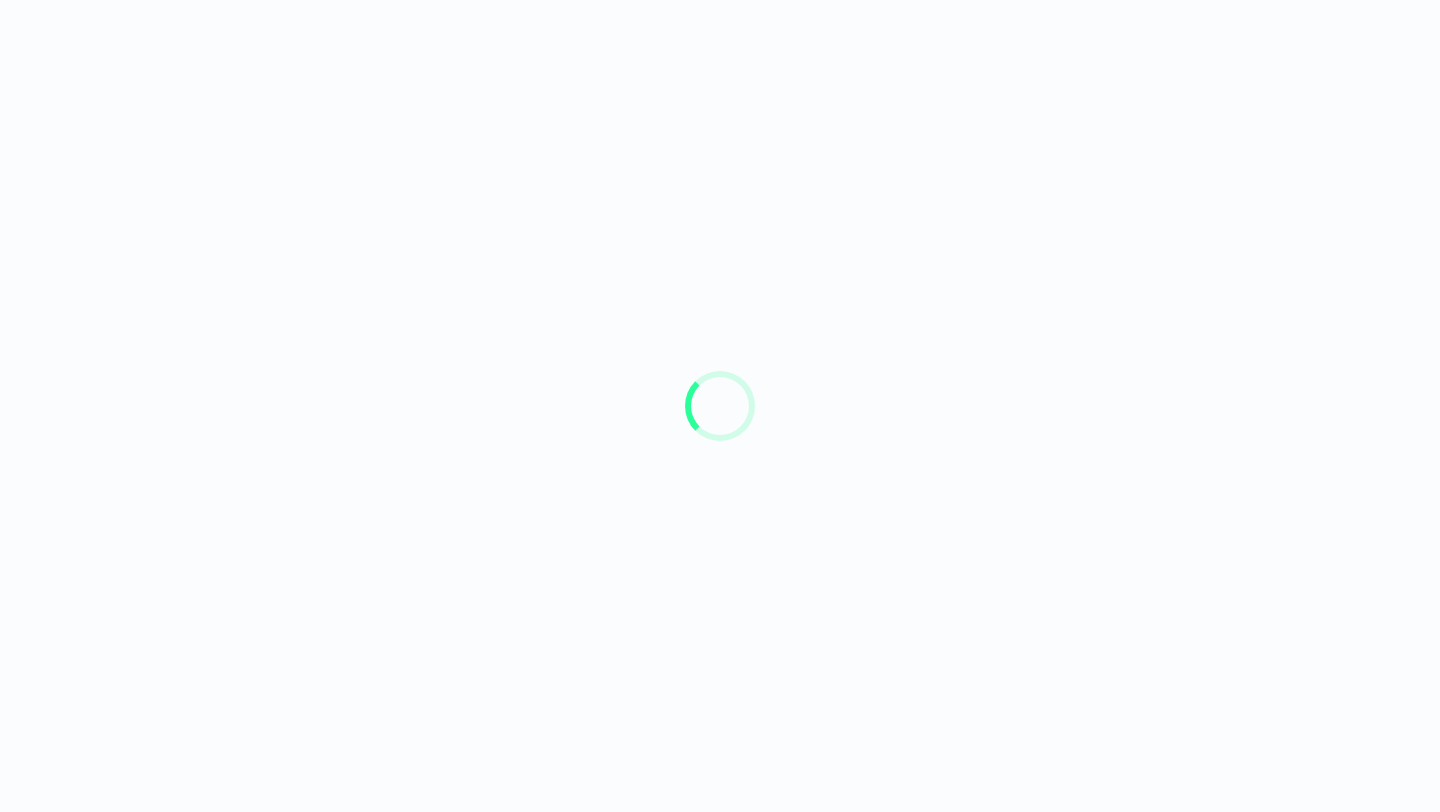 scroll, scrollTop: 0, scrollLeft: 0, axis: both 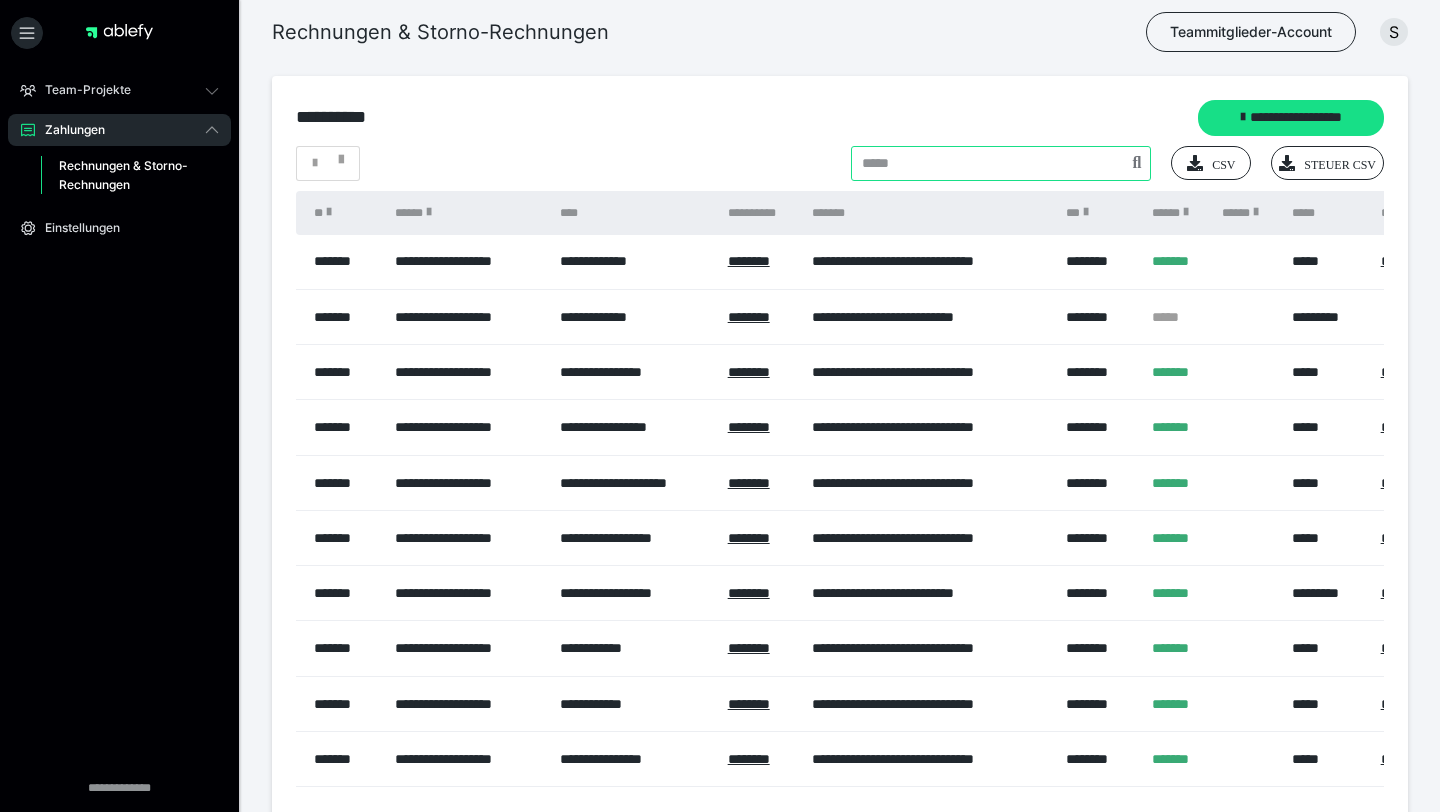 click at bounding box center [1001, 163] 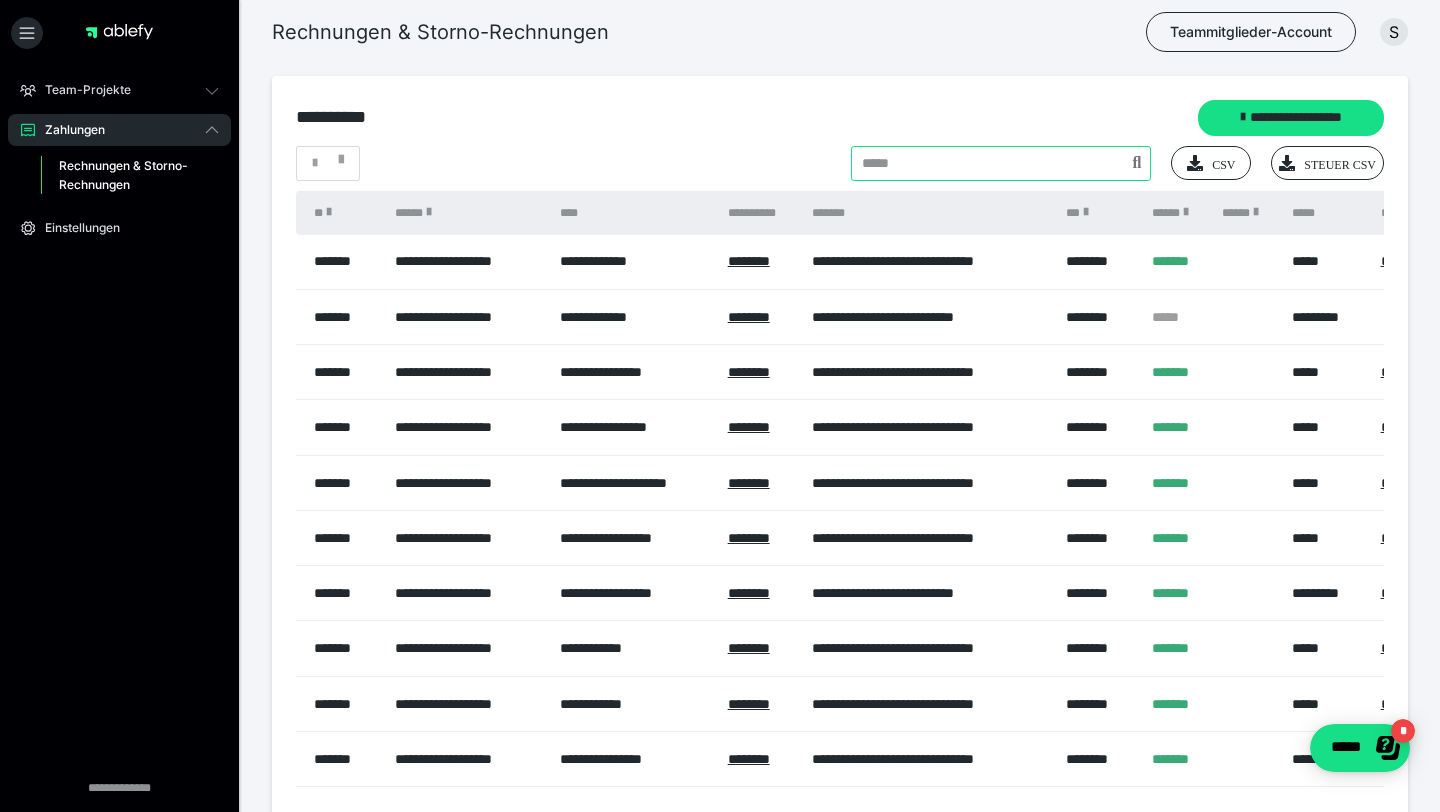 scroll, scrollTop: 0, scrollLeft: 0, axis: both 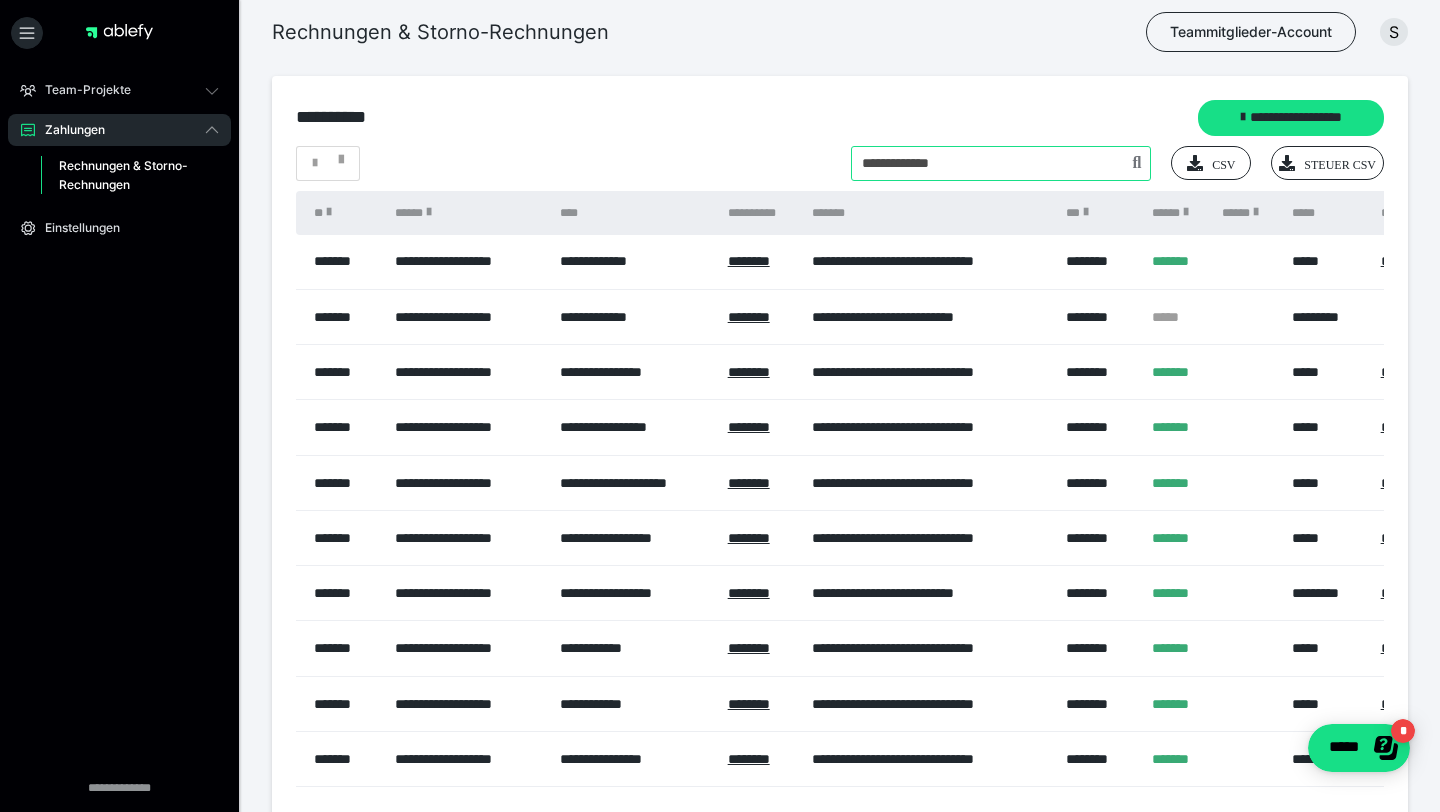 type on "**********" 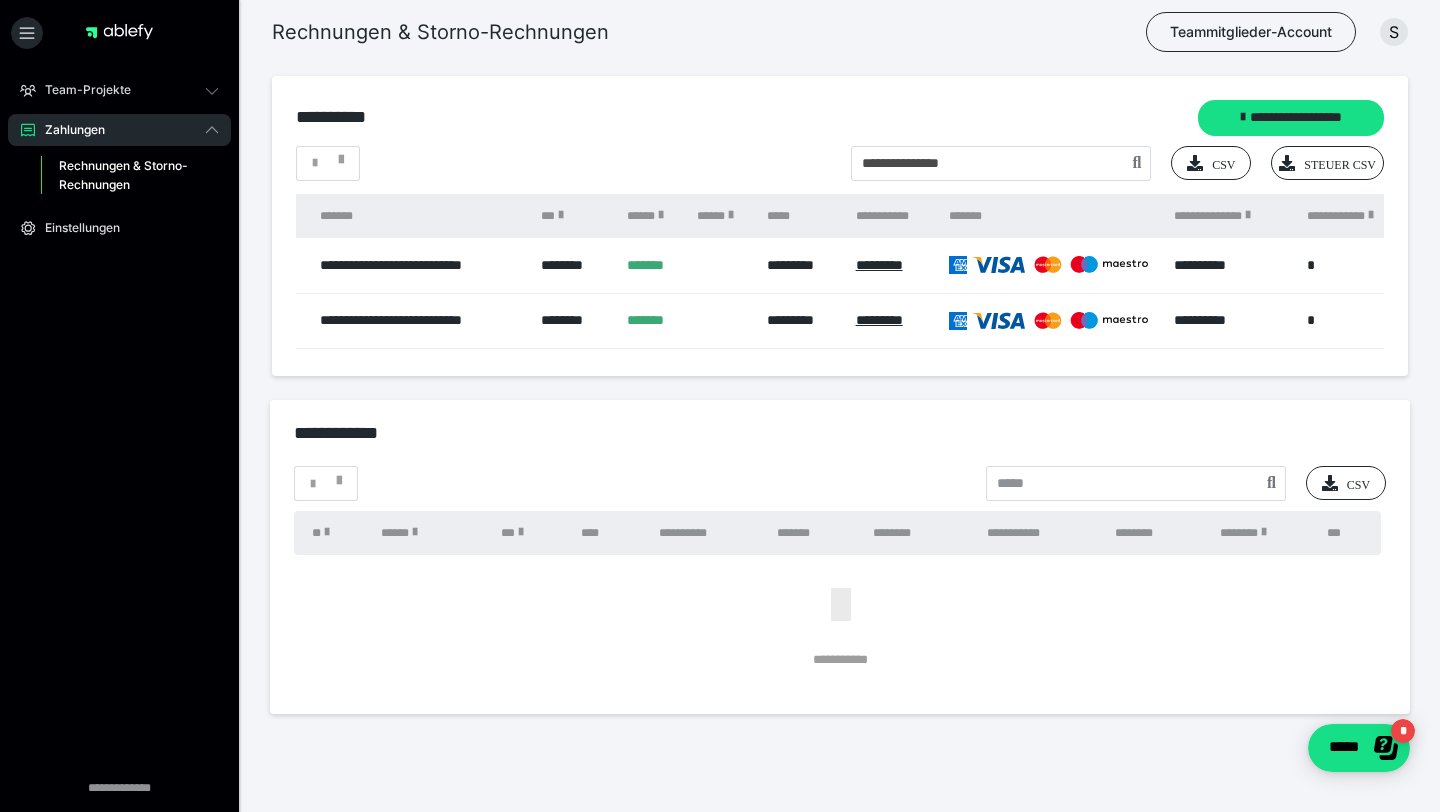 scroll, scrollTop: 0, scrollLeft: 543, axis: horizontal 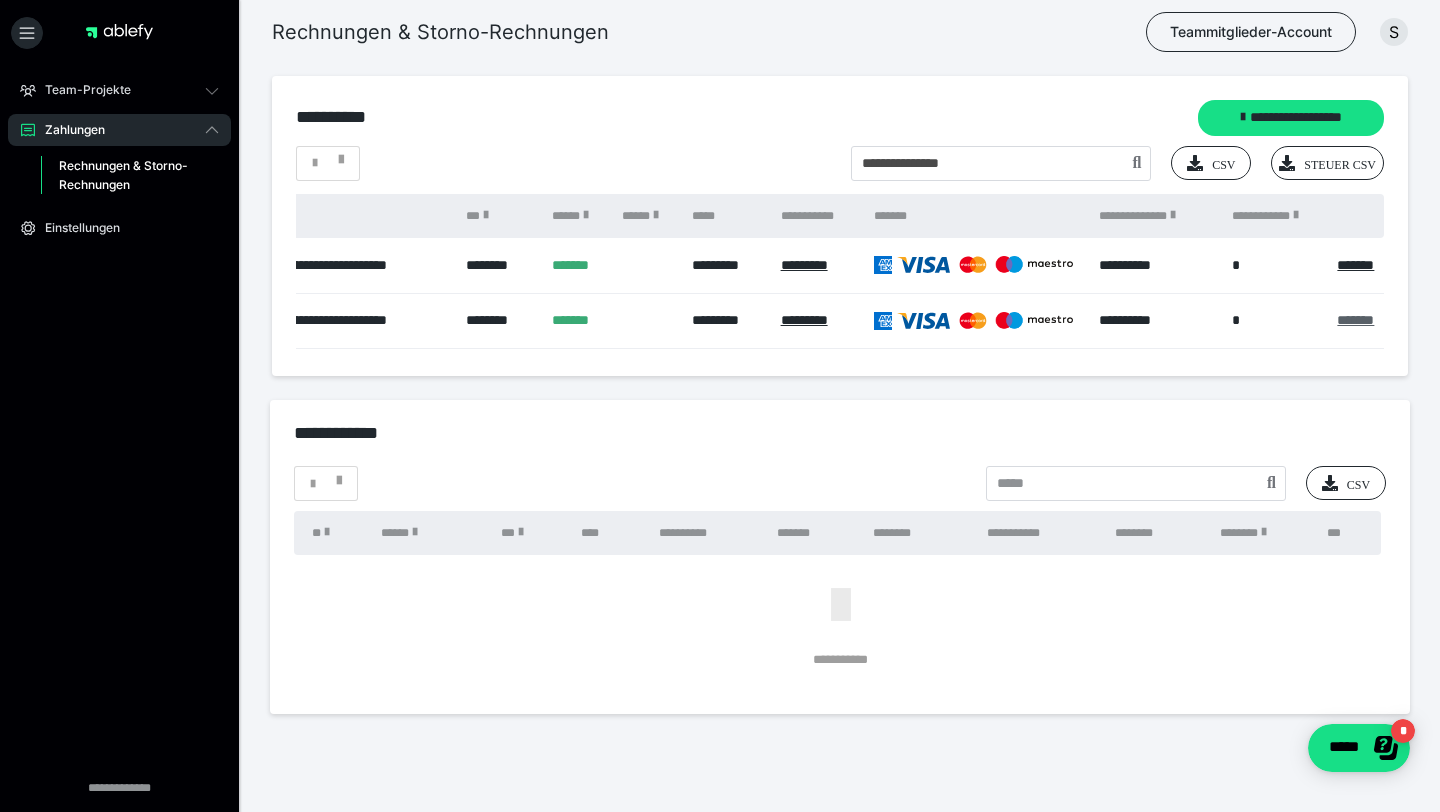 click on "*******" at bounding box center [1355, 320] 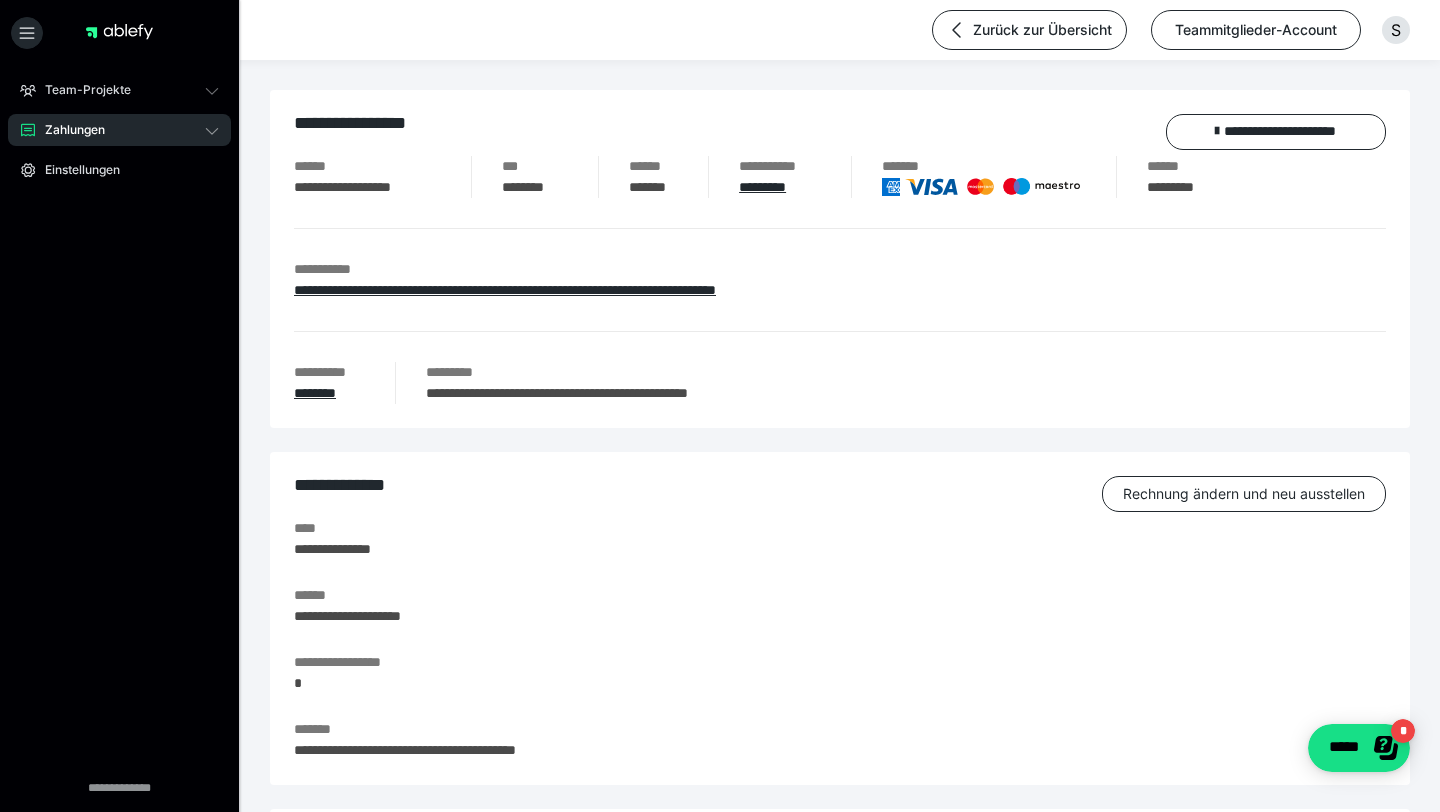 scroll, scrollTop: 114, scrollLeft: 0, axis: vertical 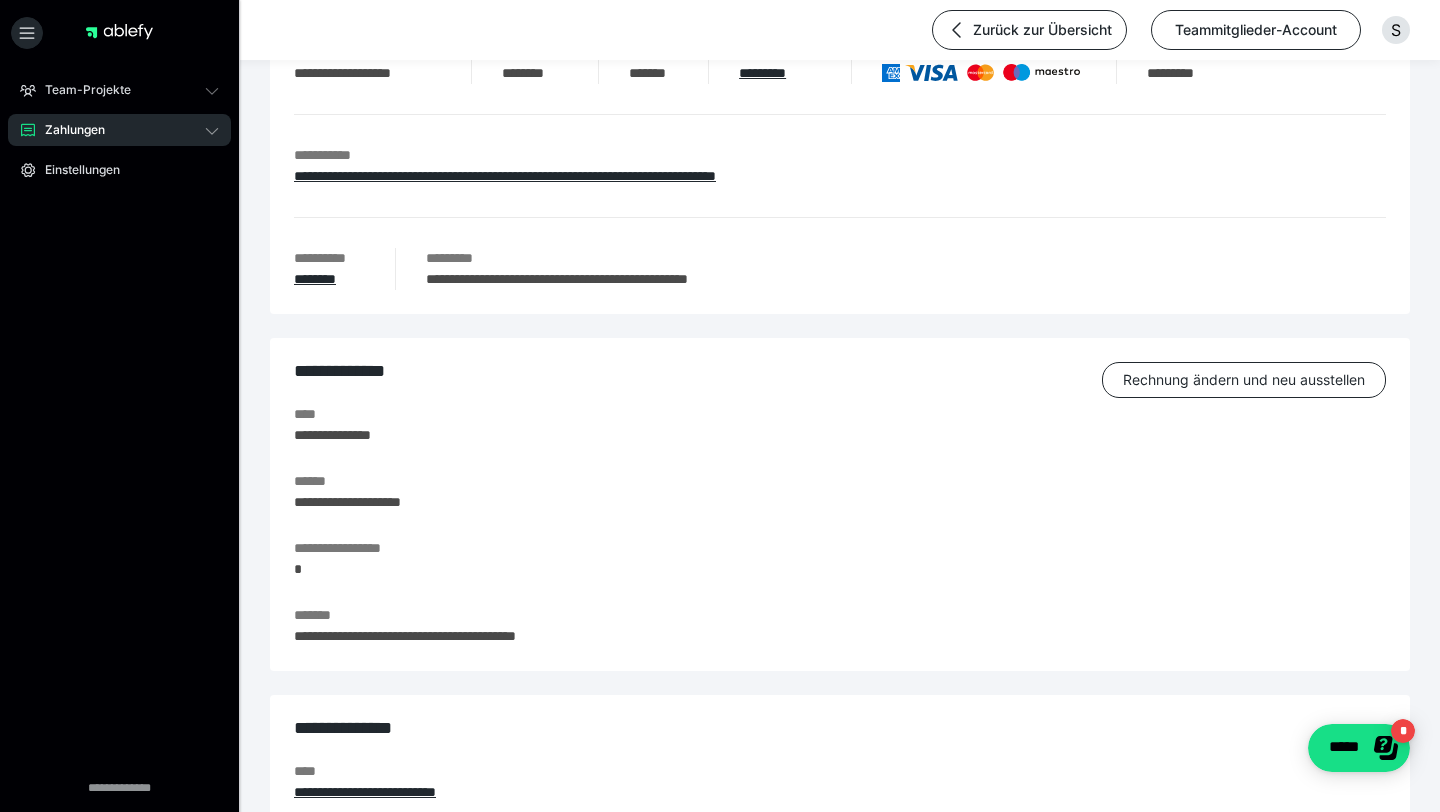 click on "******" at bounding box center (825, 481) 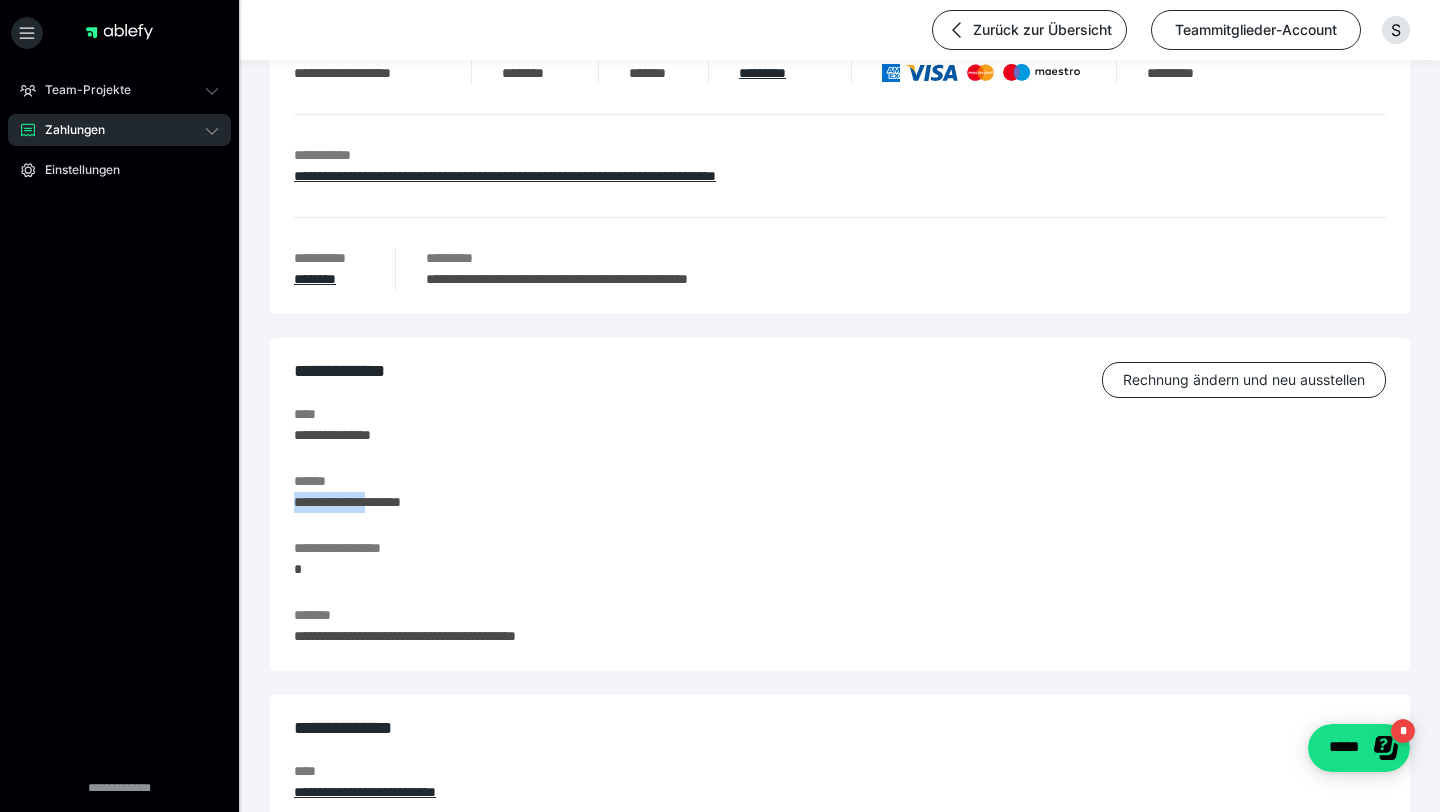 click on "**********" at bounding box center [825, 502] 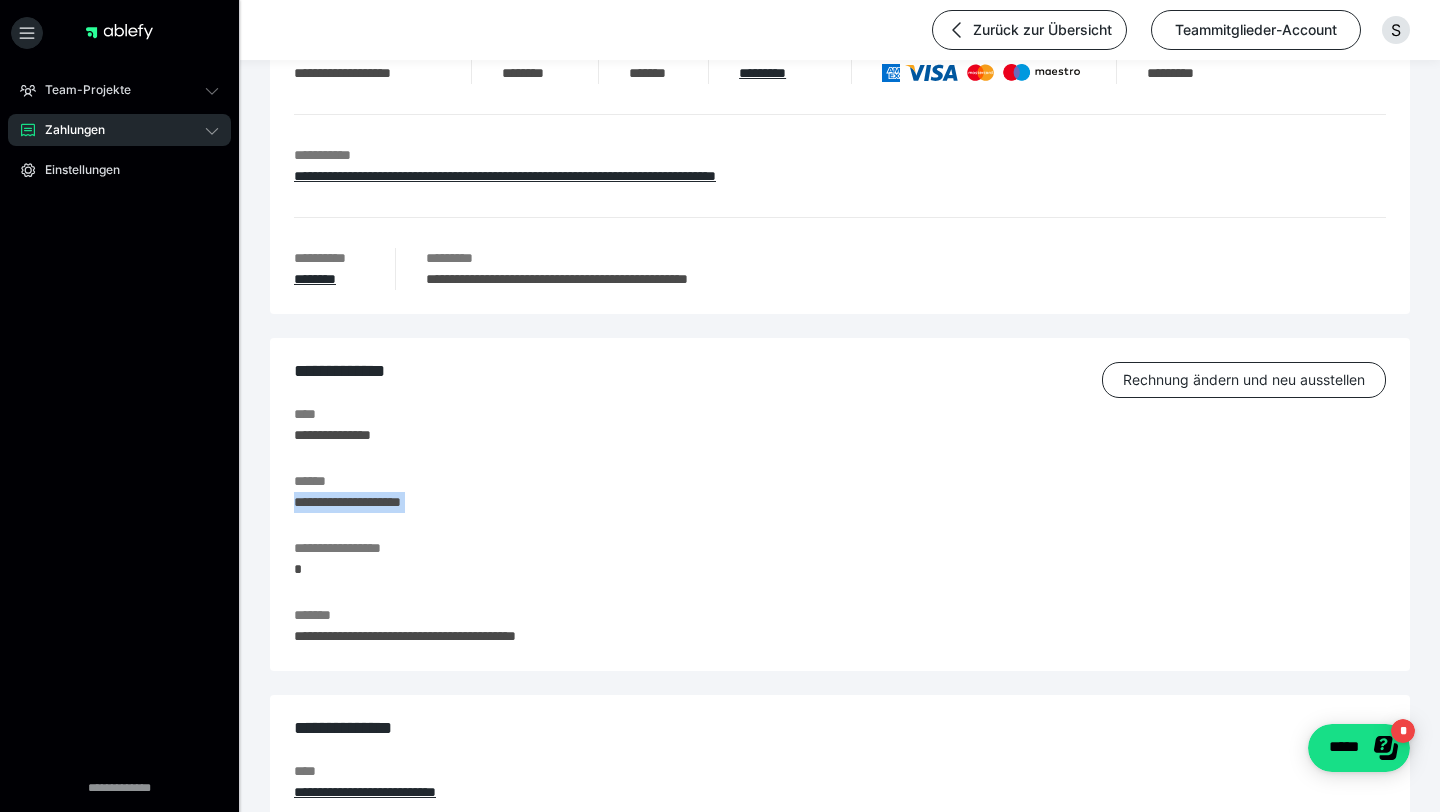 click on "**********" at bounding box center (825, 502) 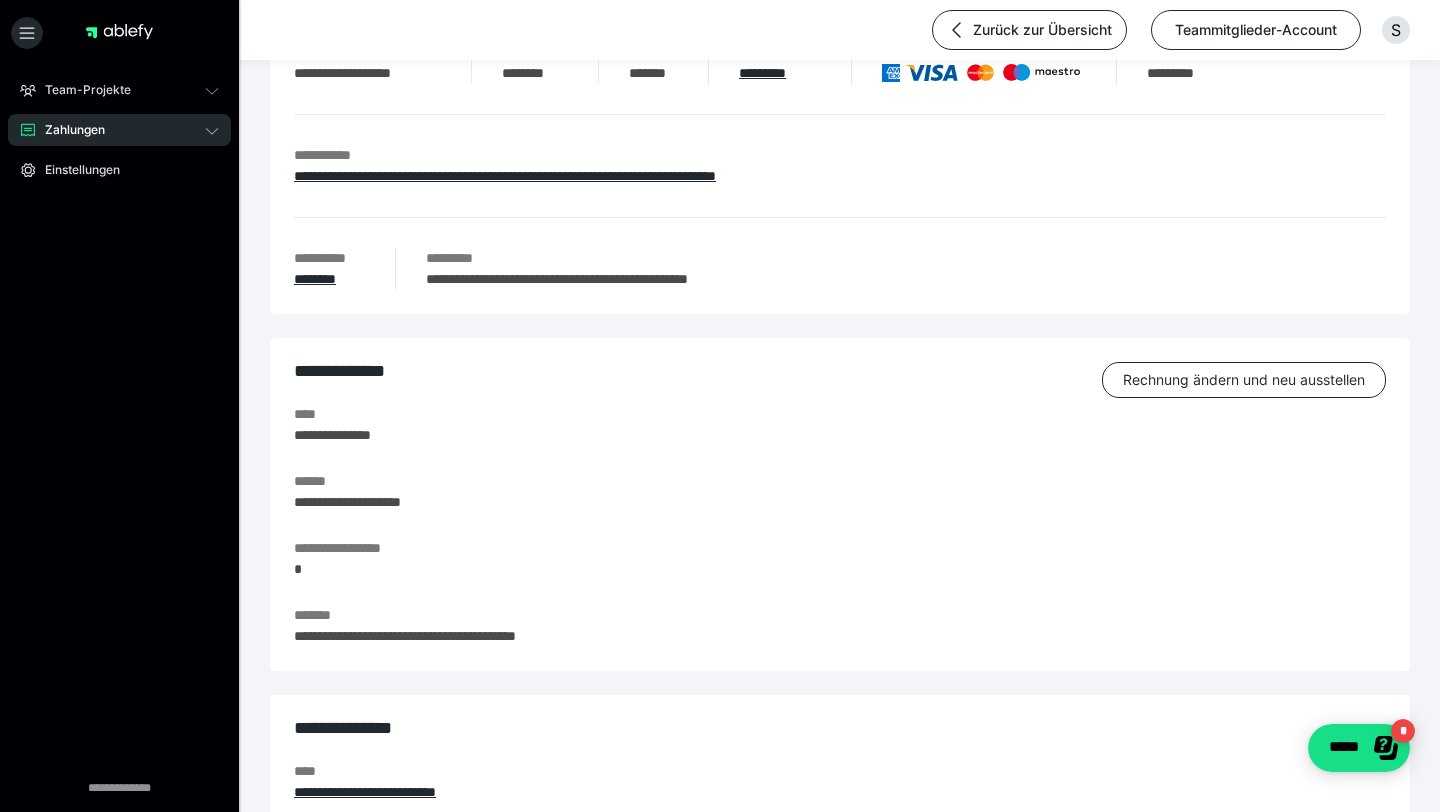 click on "**********" at bounding box center [840, 636] 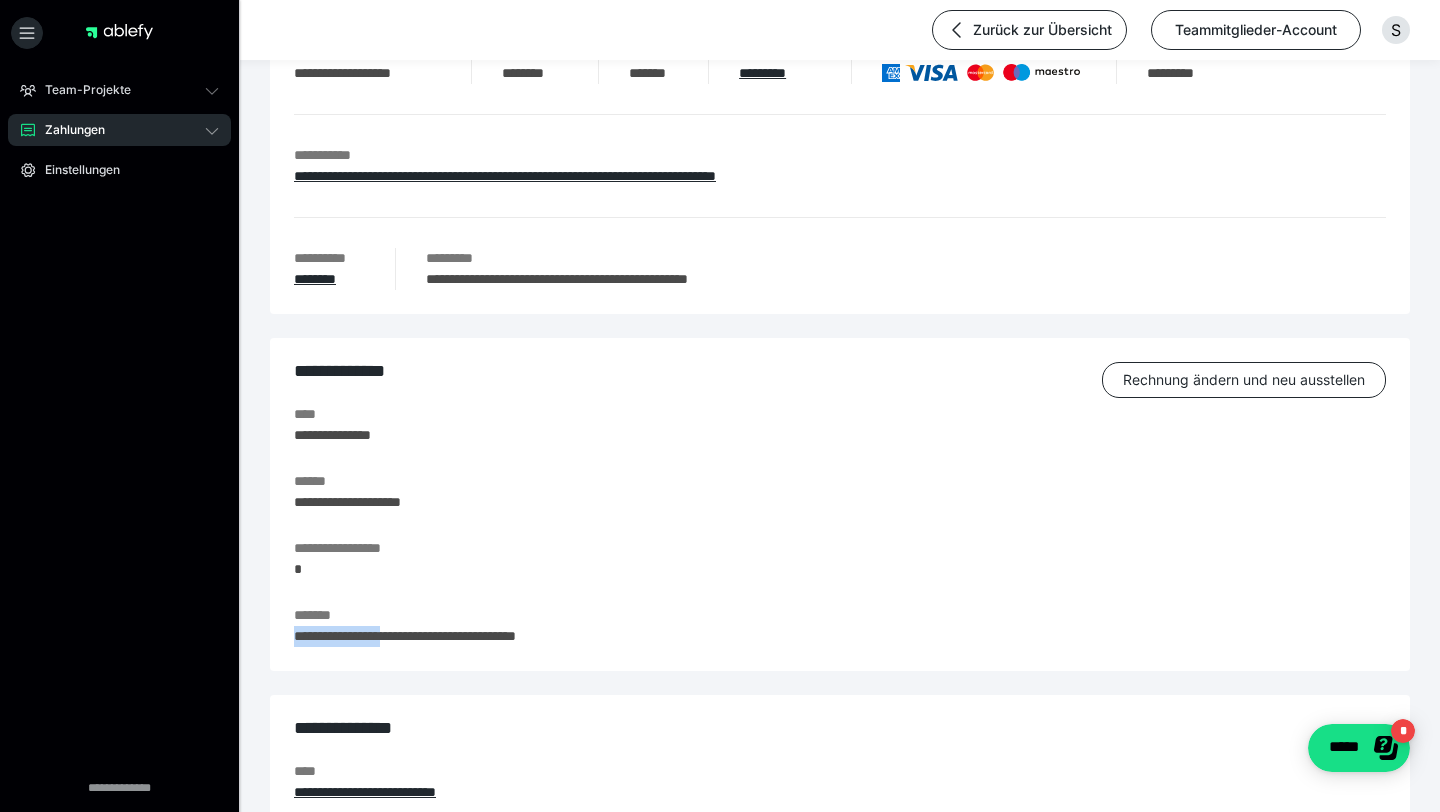 drag, startPoint x: 410, startPoint y: 637, endPoint x: 256, endPoint y: 637, distance: 154 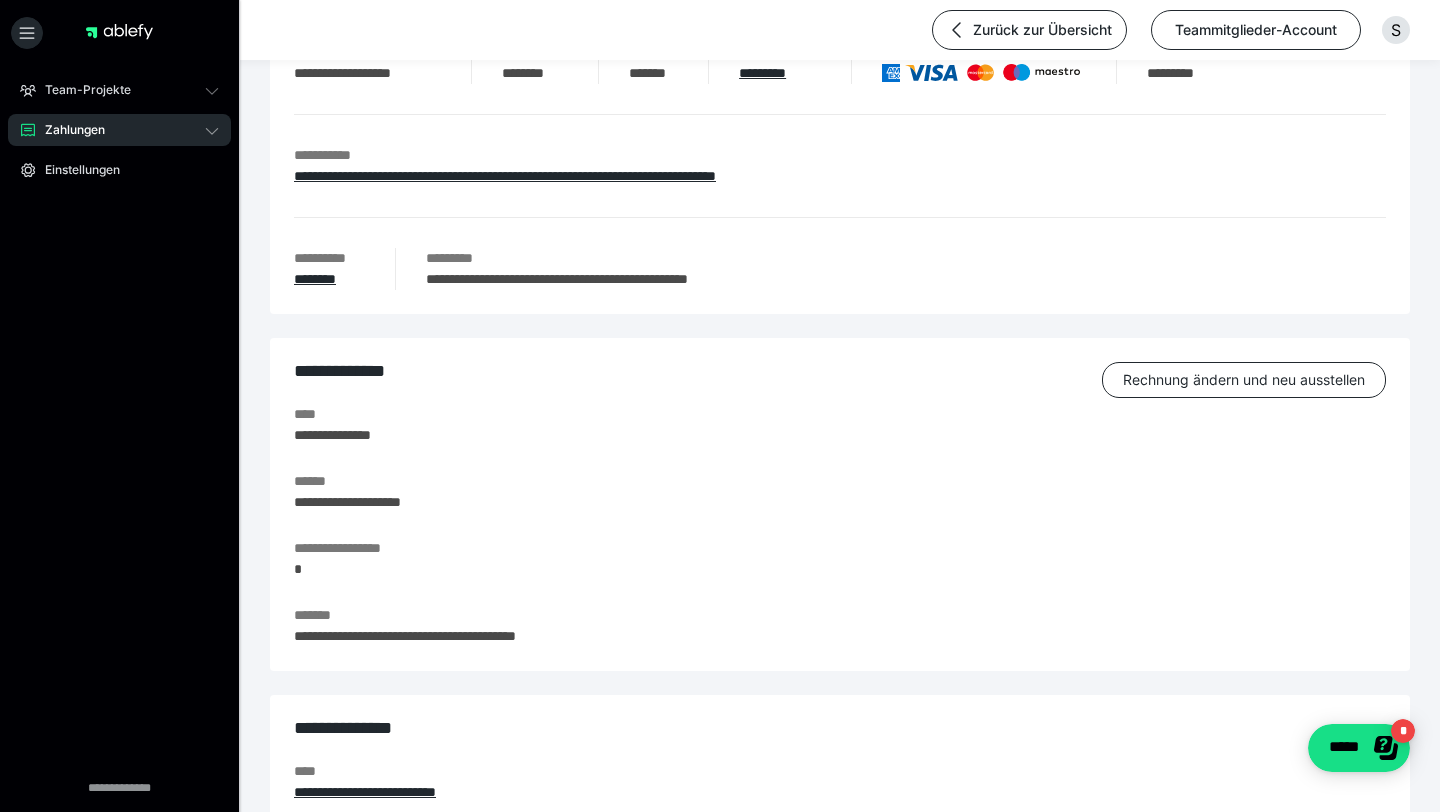 click on "**********" at bounding box center [840, 636] 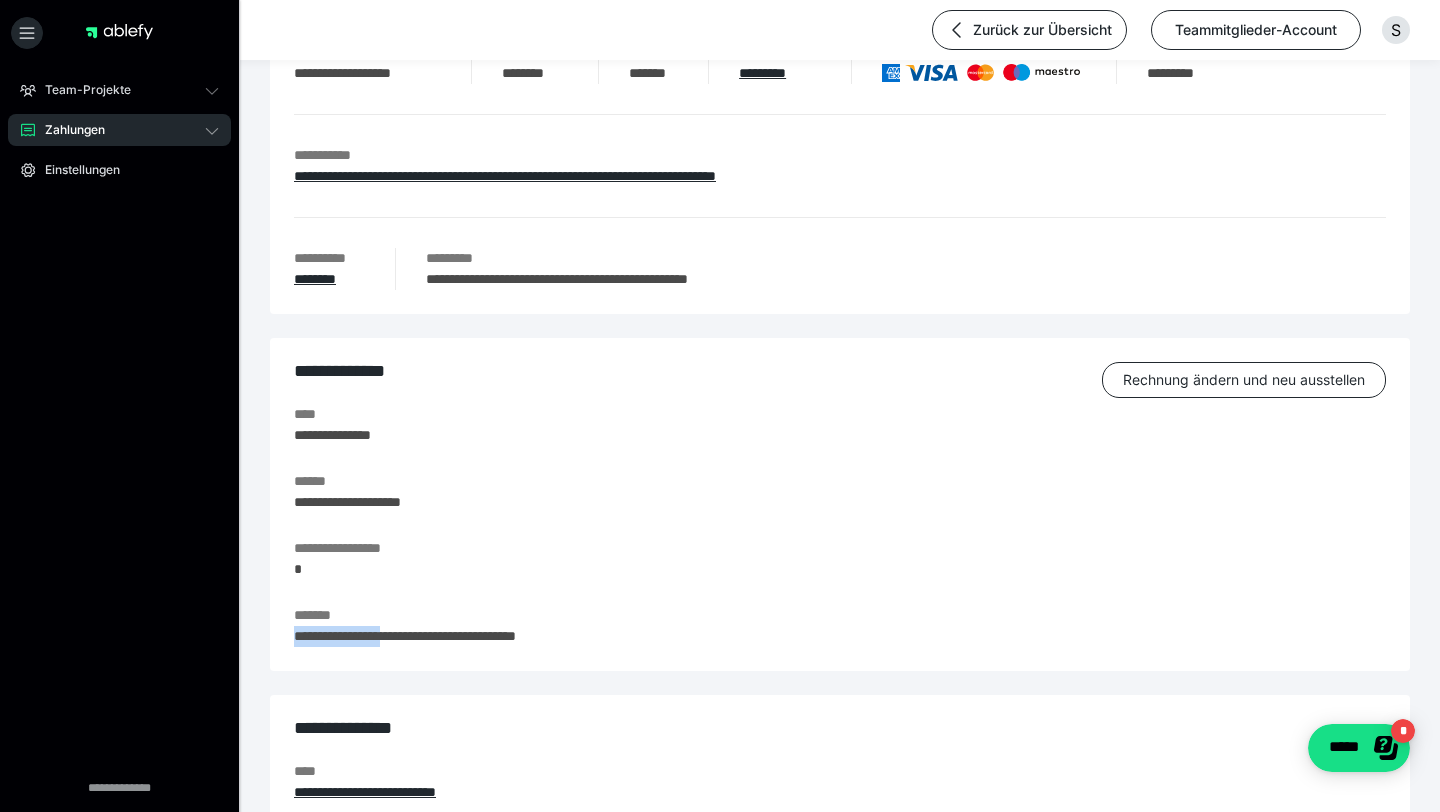 drag, startPoint x: 407, startPoint y: 638, endPoint x: 286, endPoint y: 638, distance: 121 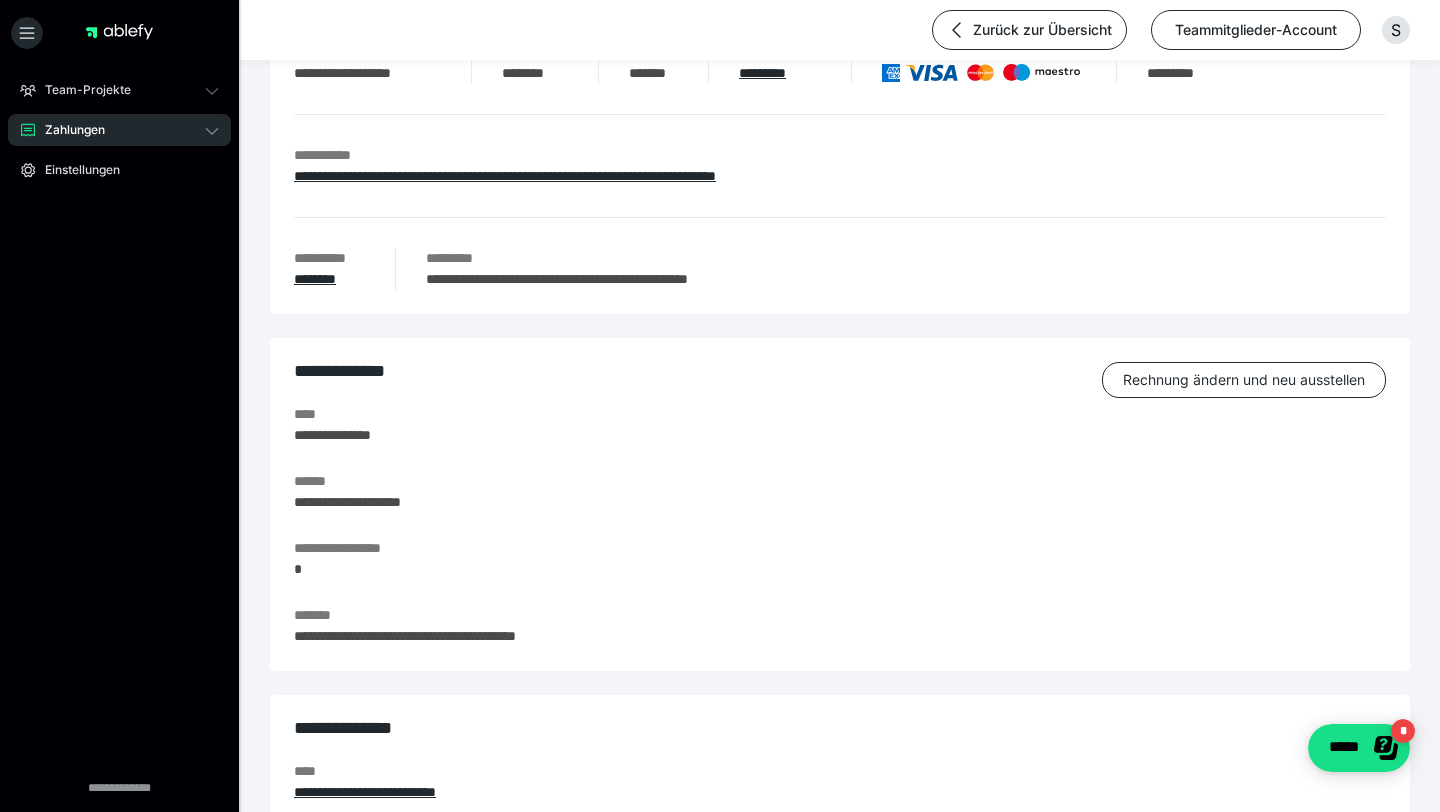 click on "**********" at bounding box center (840, 636) 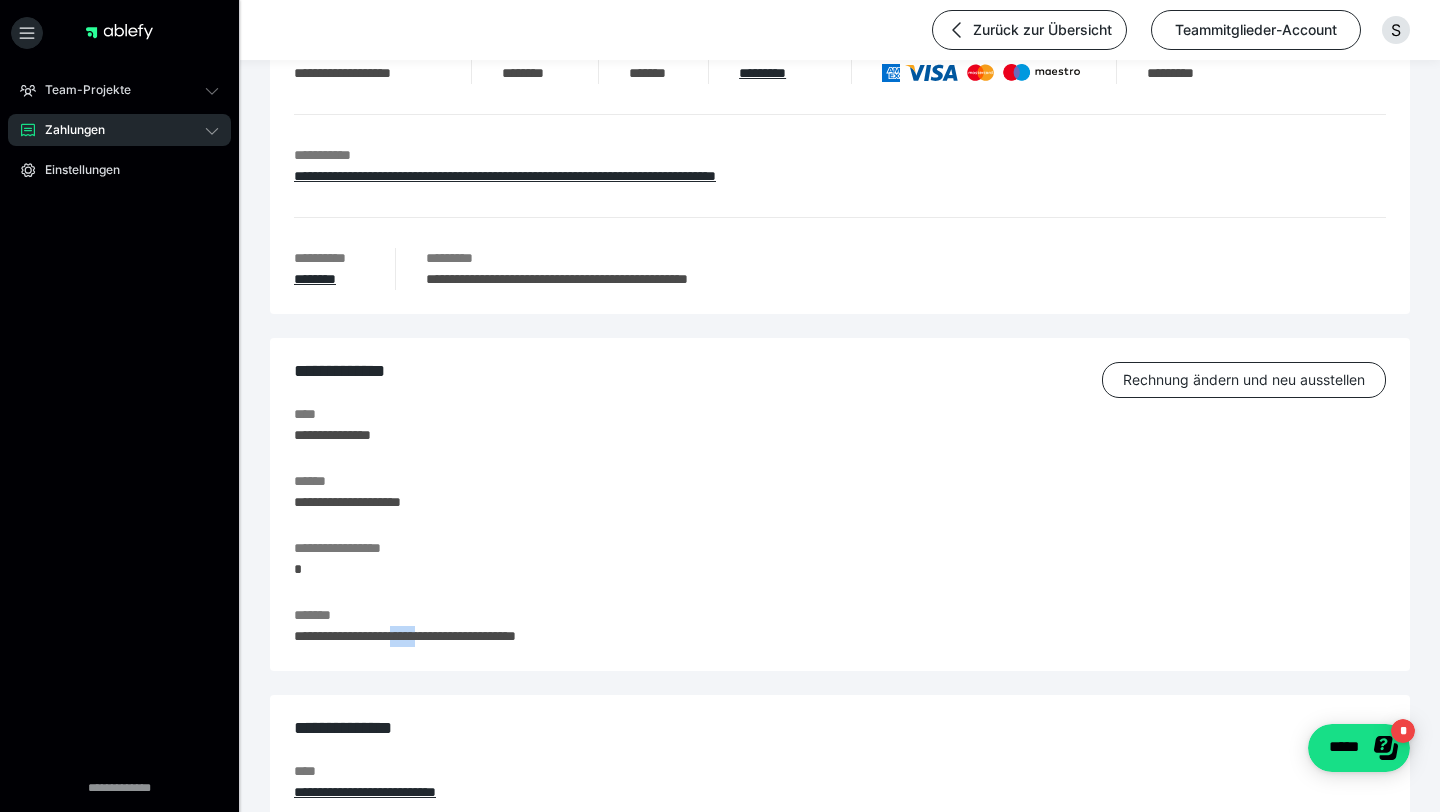 click on "**********" at bounding box center [840, 636] 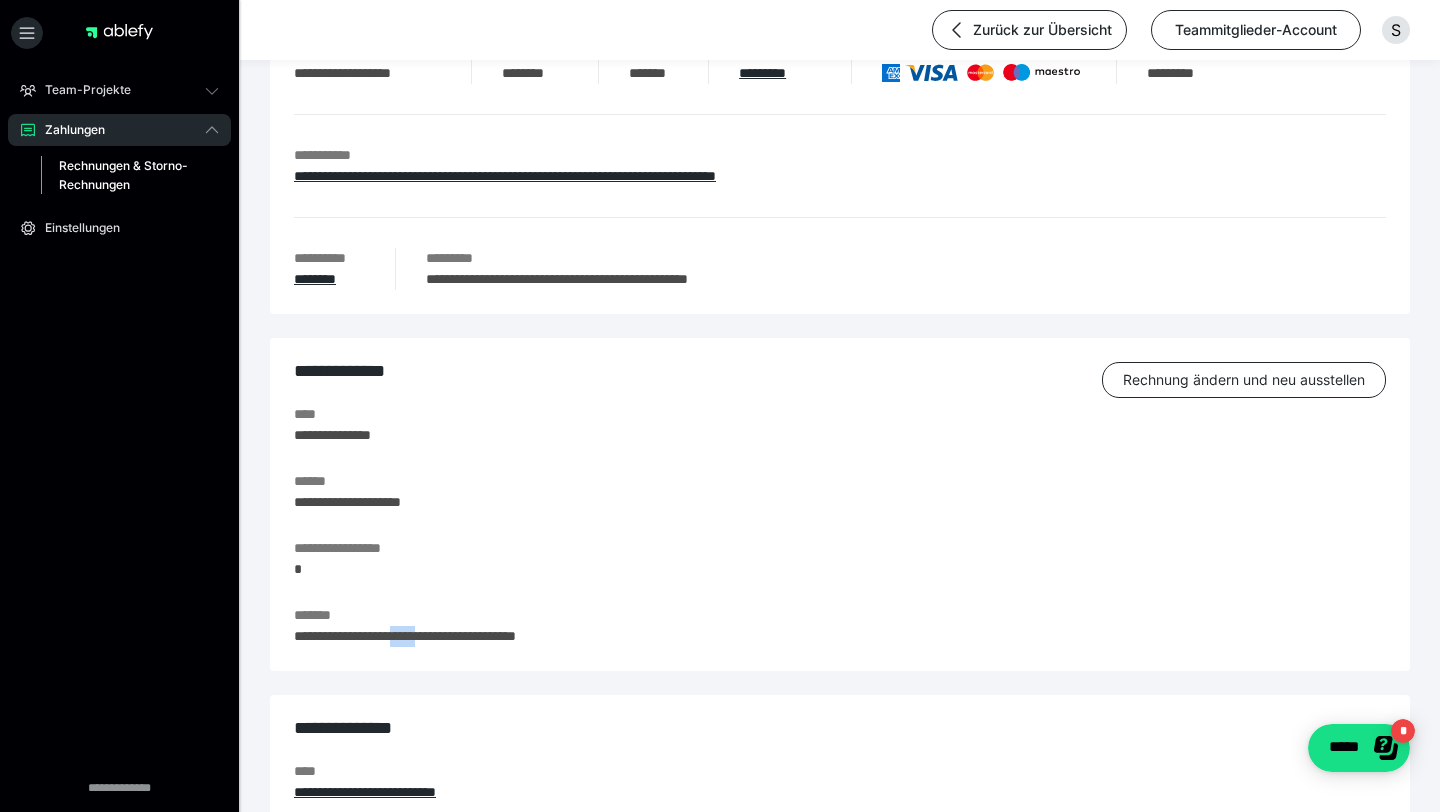 click on "Rechnungen & Storno-Rechnungen" at bounding box center [126, 175] 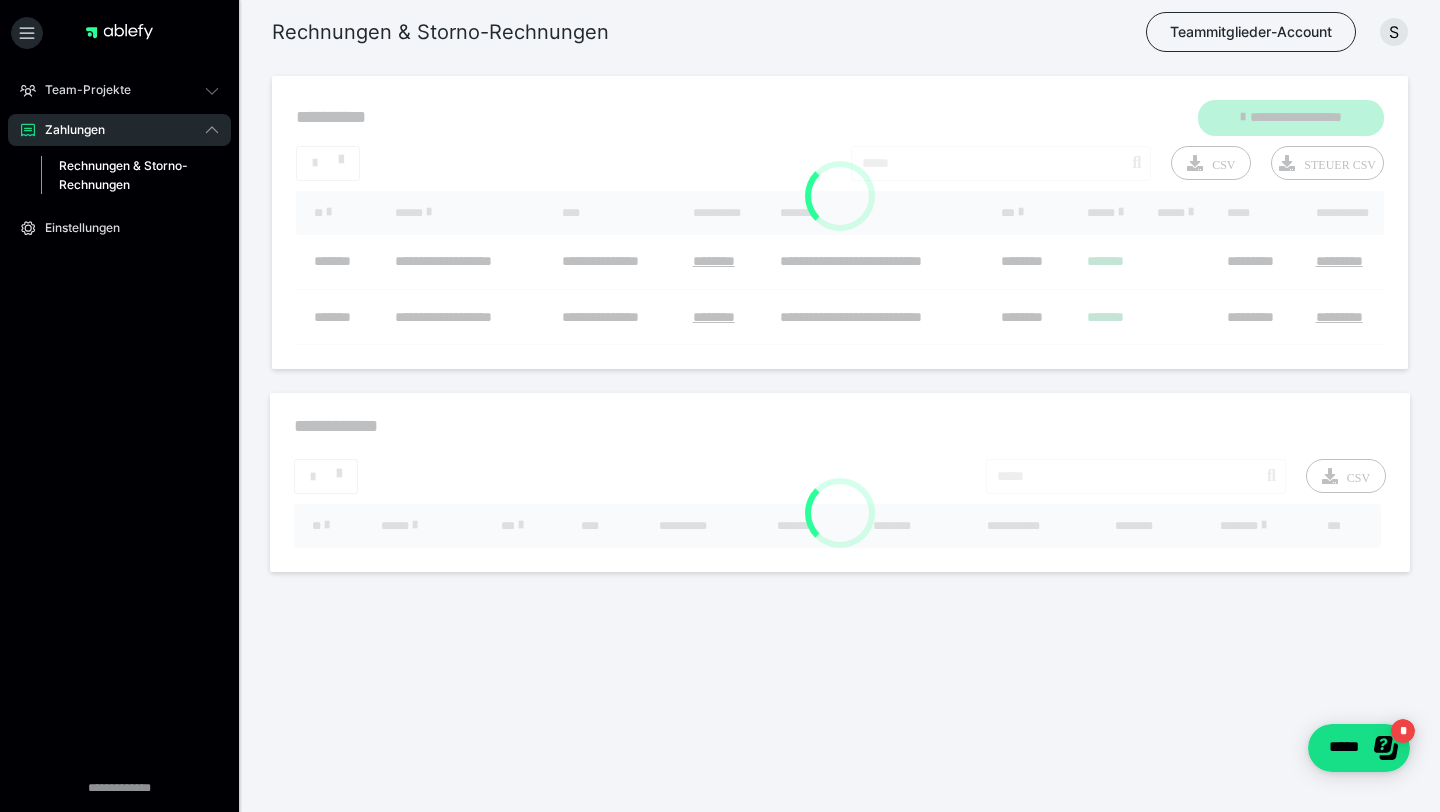 scroll, scrollTop: 0, scrollLeft: 0, axis: both 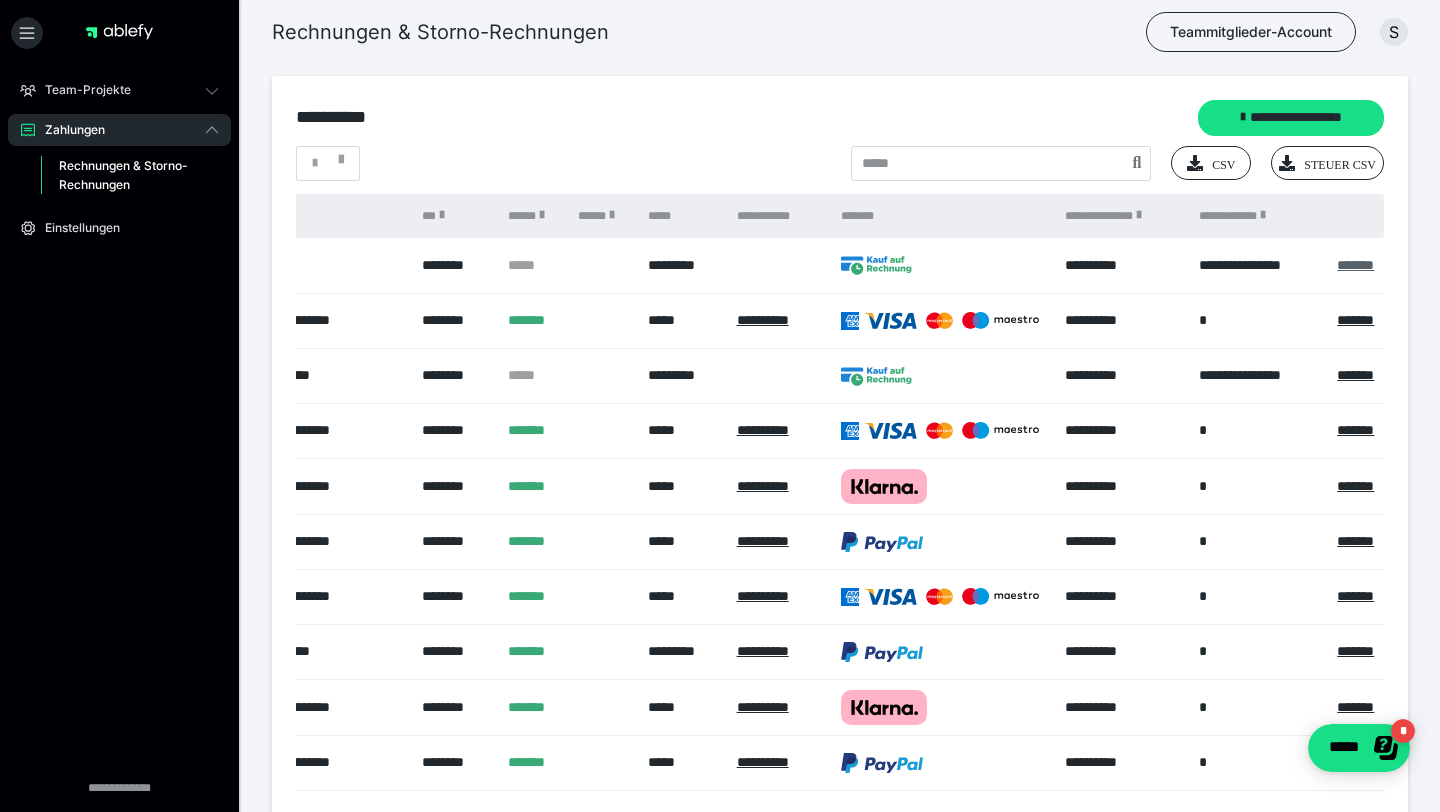 click on "*******" at bounding box center (1355, 265) 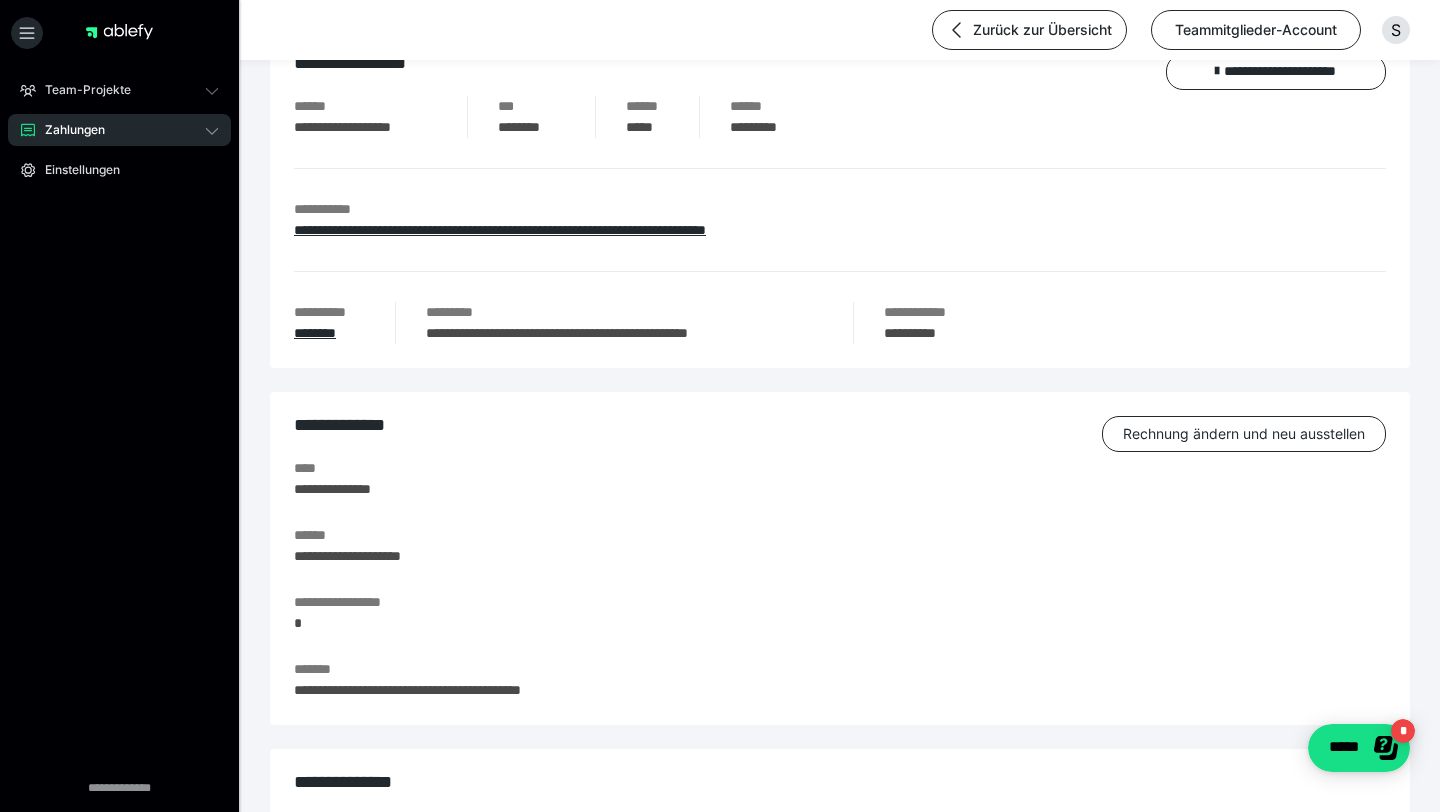 scroll, scrollTop: 167, scrollLeft: 0, axis: vertical 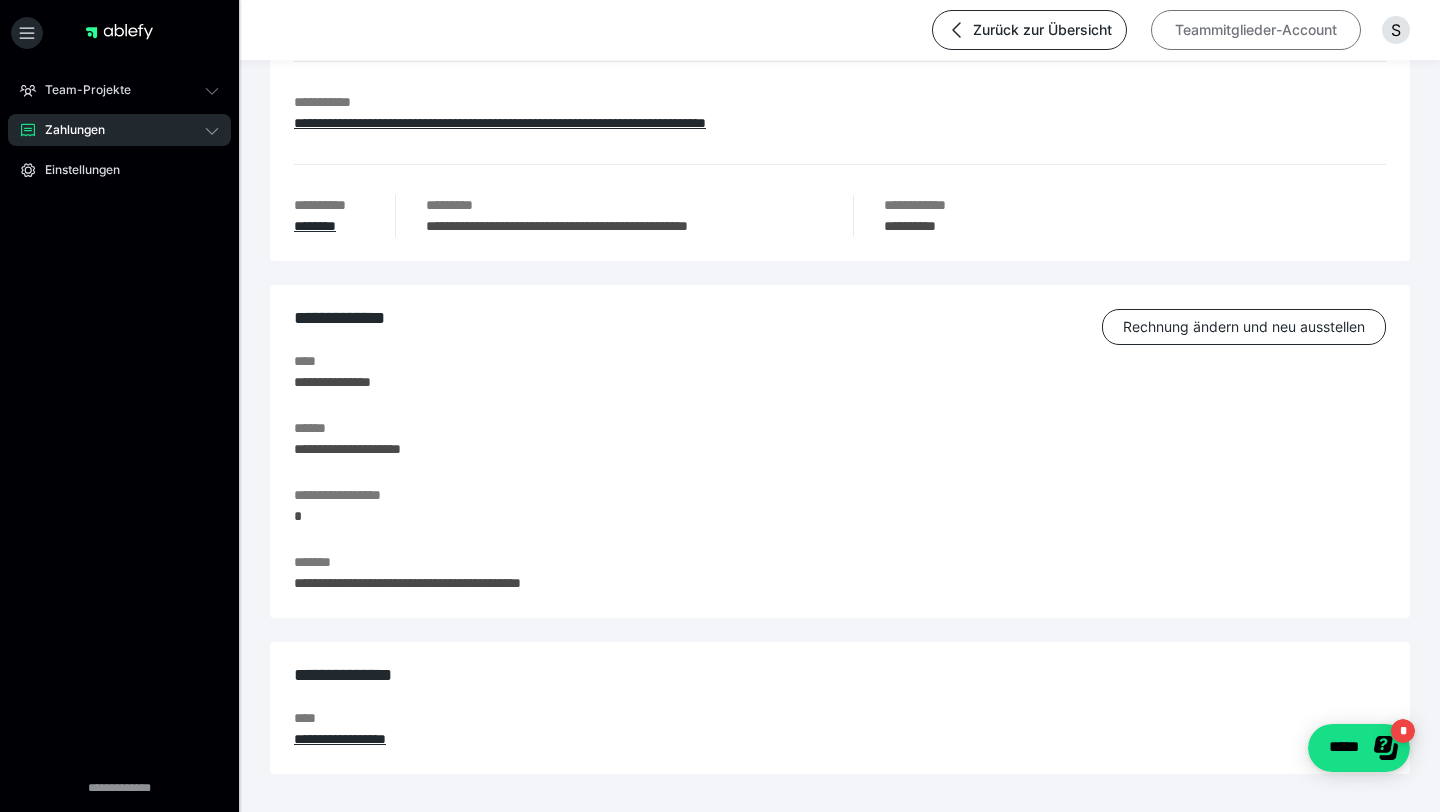 click on "Teammitglieder-Account" at bounding box center (1256, 30) 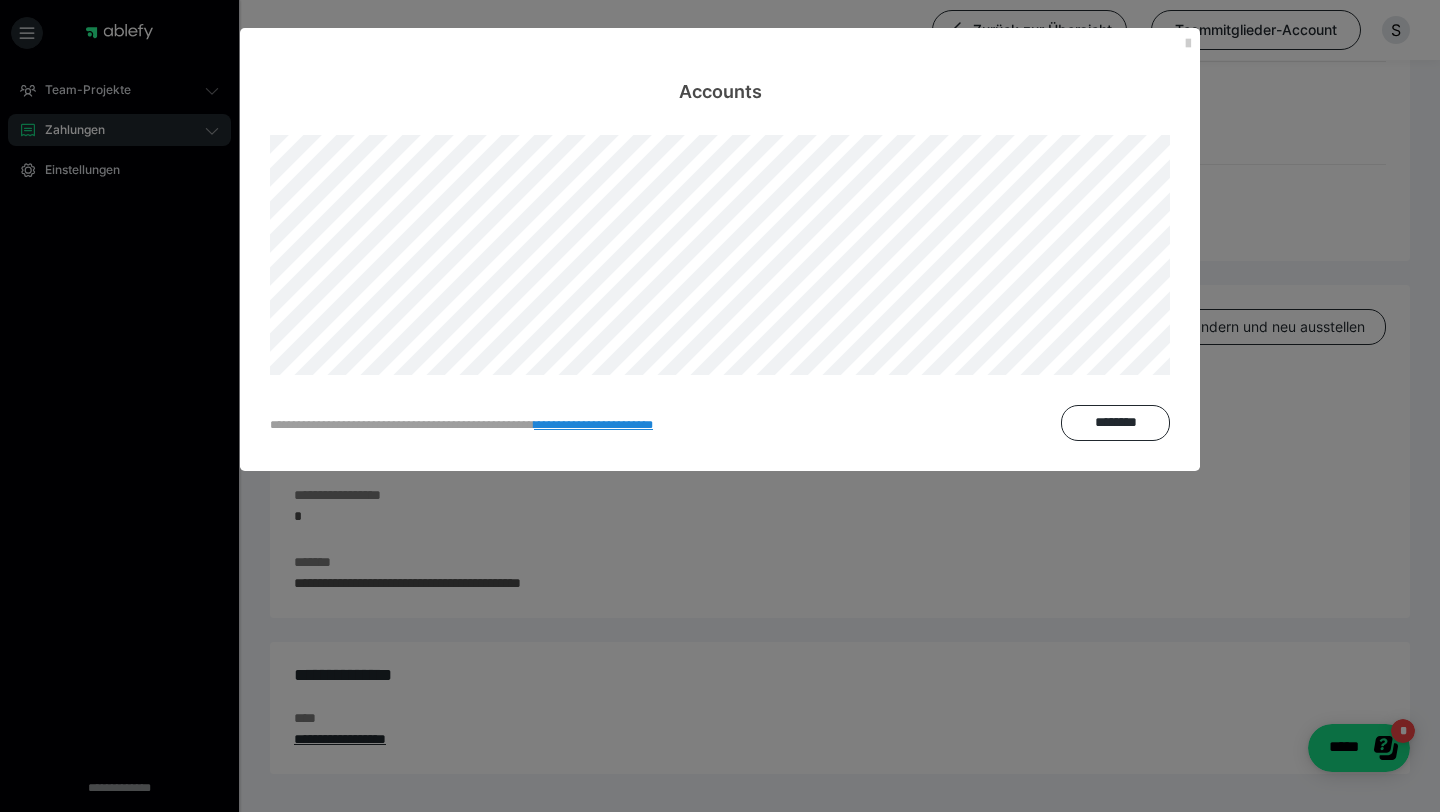 click on "**********" at bounding box center (720, 406) 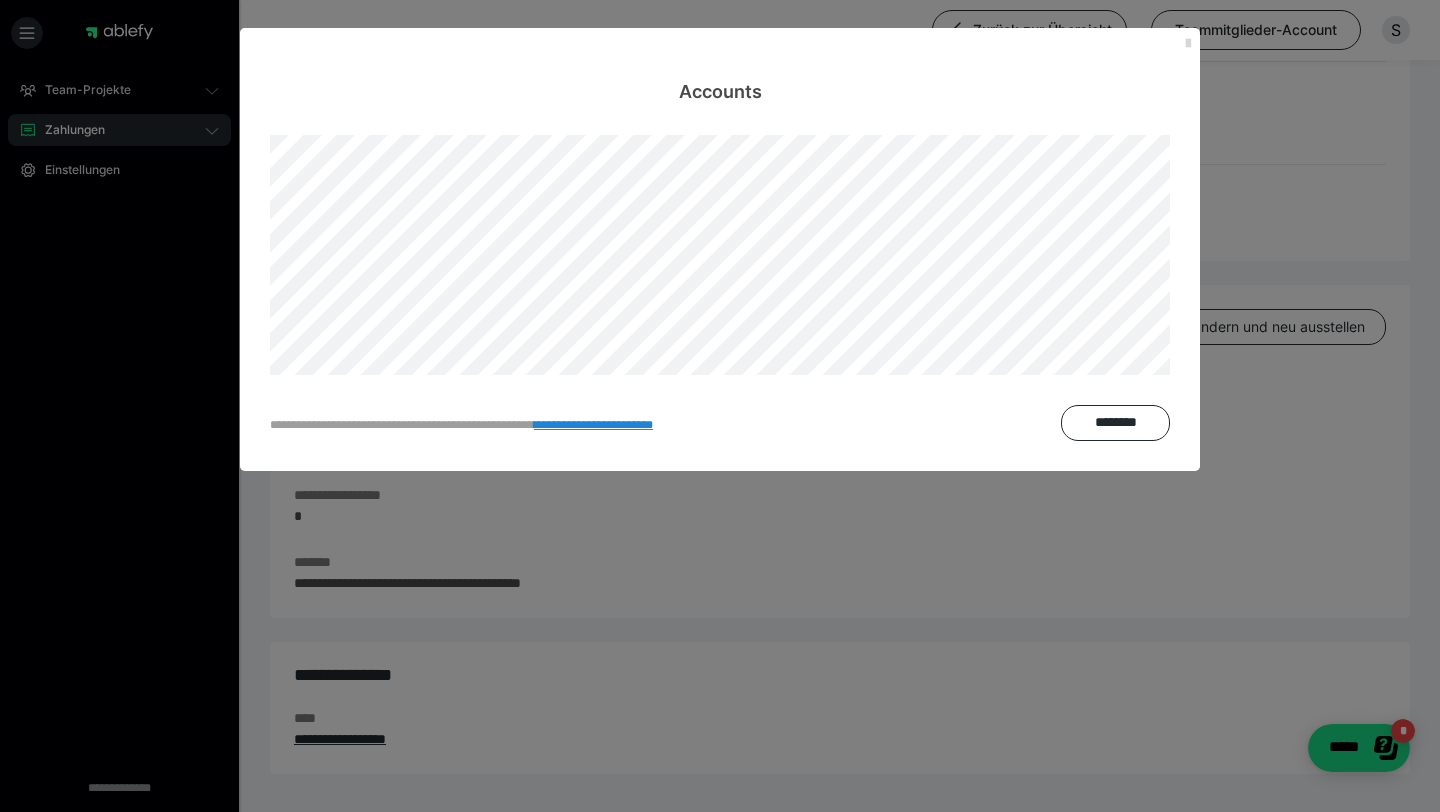 click at bounding box center [1188, 44] 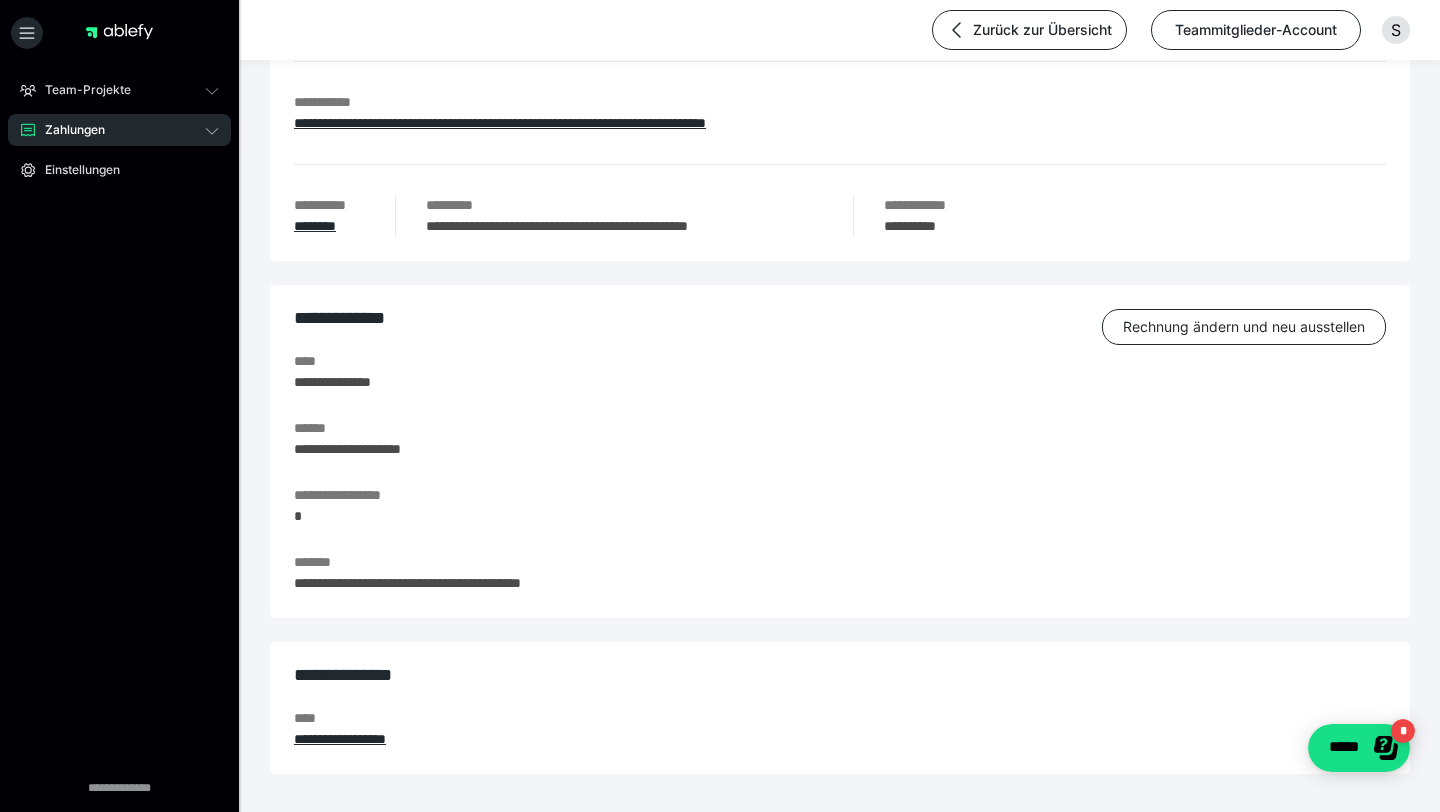 scroll, scrollTop: 0, scrollLeft: 0, axis: both 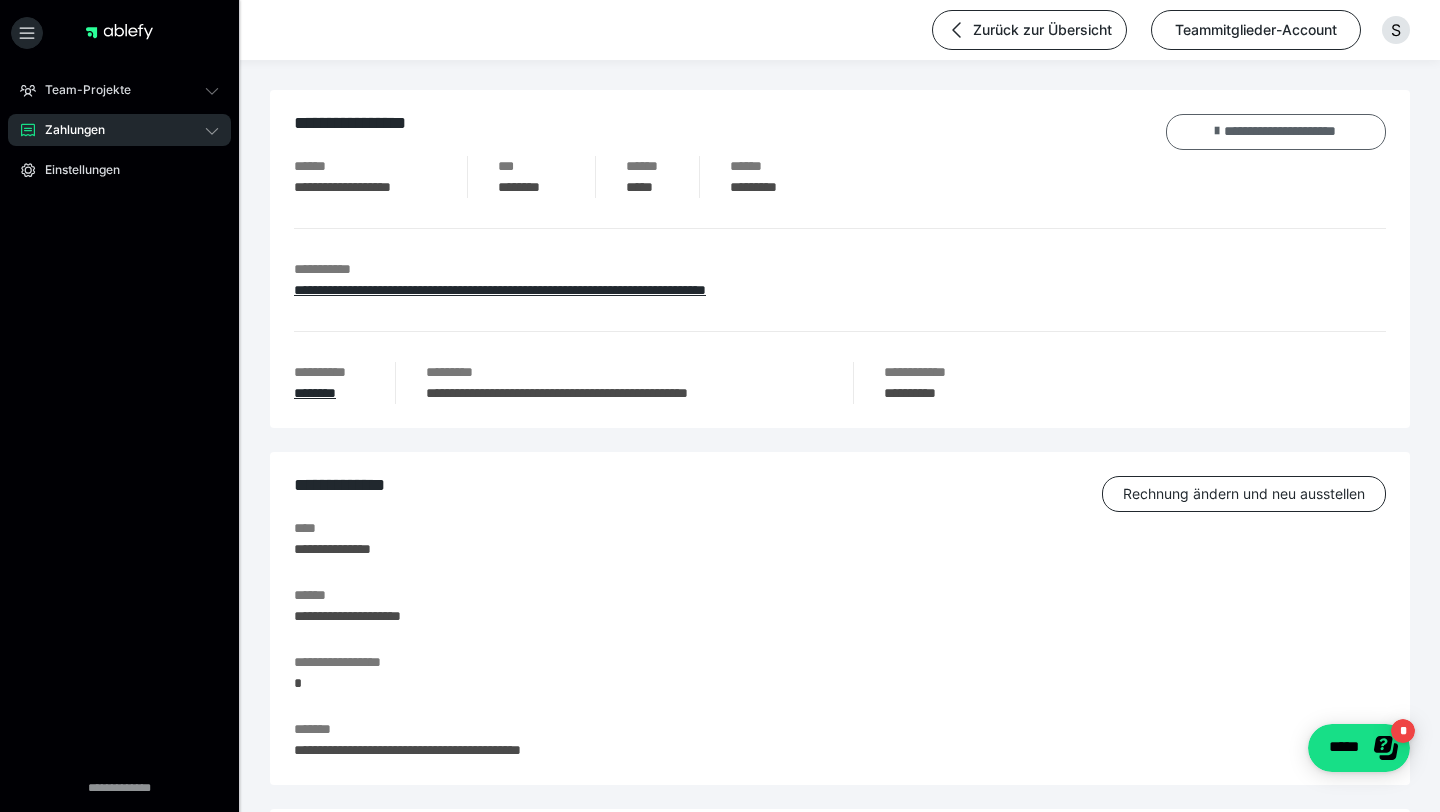click on "**********" at bounding box center (1276, 132) 